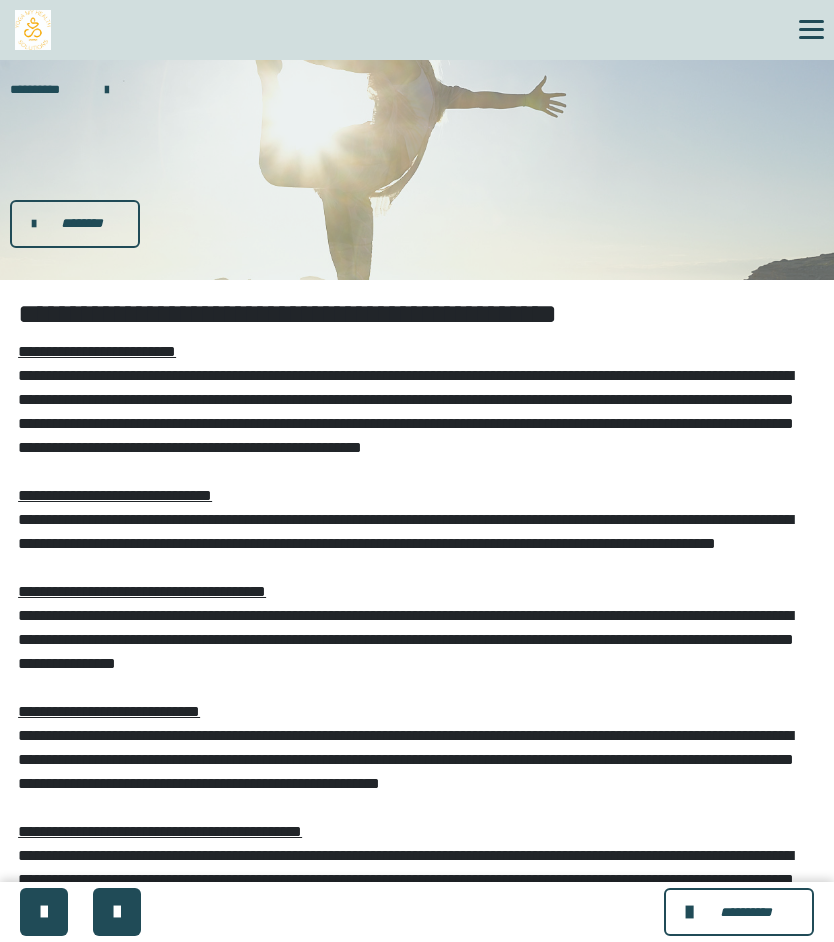 scroll, scrollTop: 320, scrollLeft: 0, axis: vertical 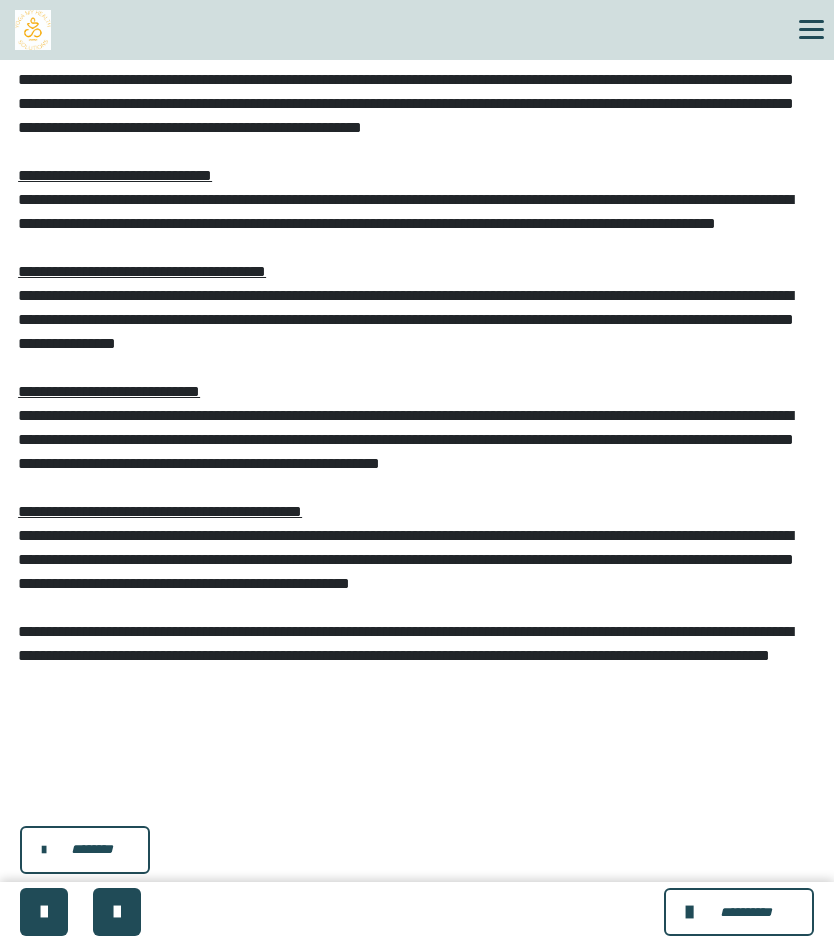 click on "********" at bounding box center (92, 849) 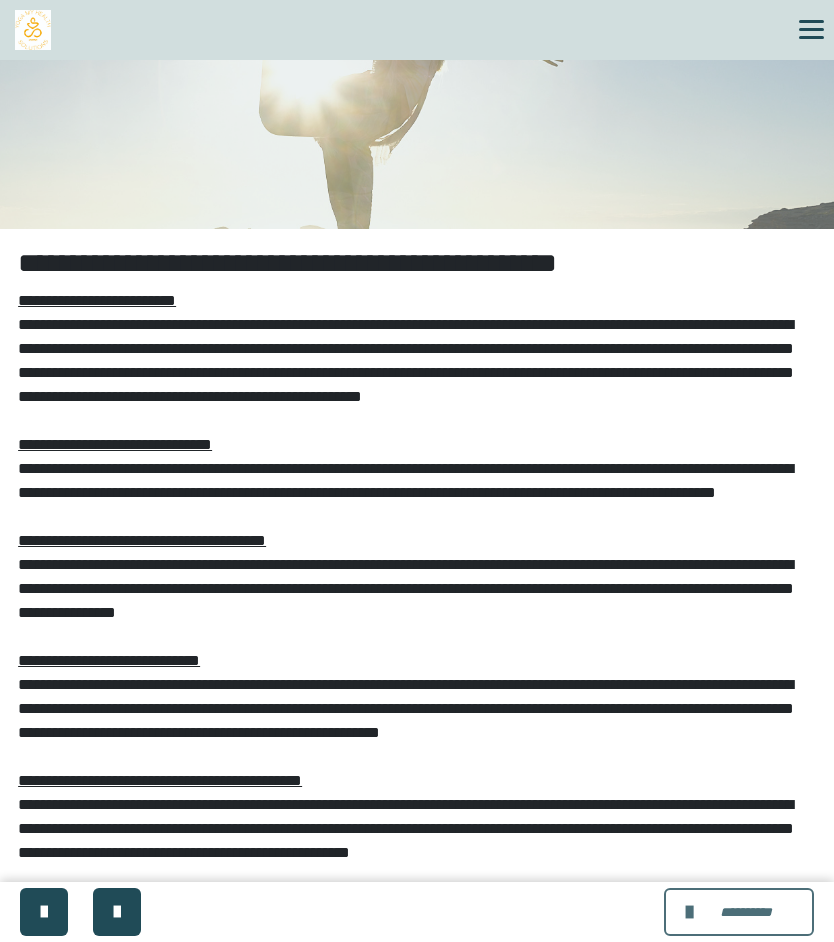 scroll, scrollTop: 320, scrollLeft: 0, axis: vertical 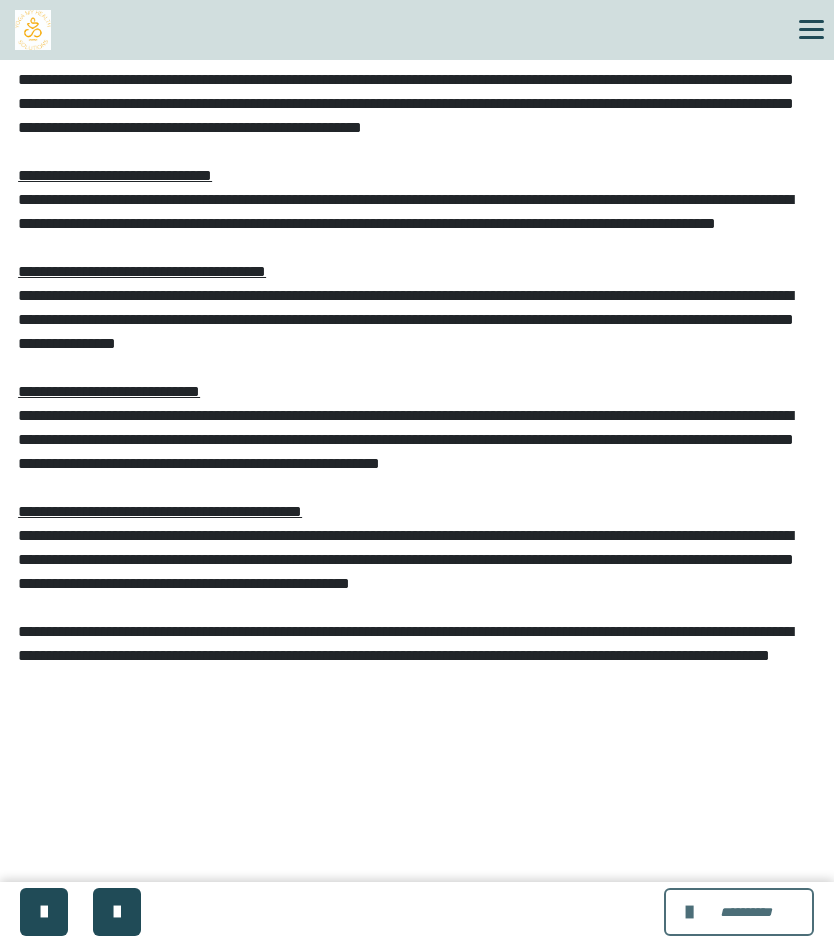 click at bounding box center (692, 912) 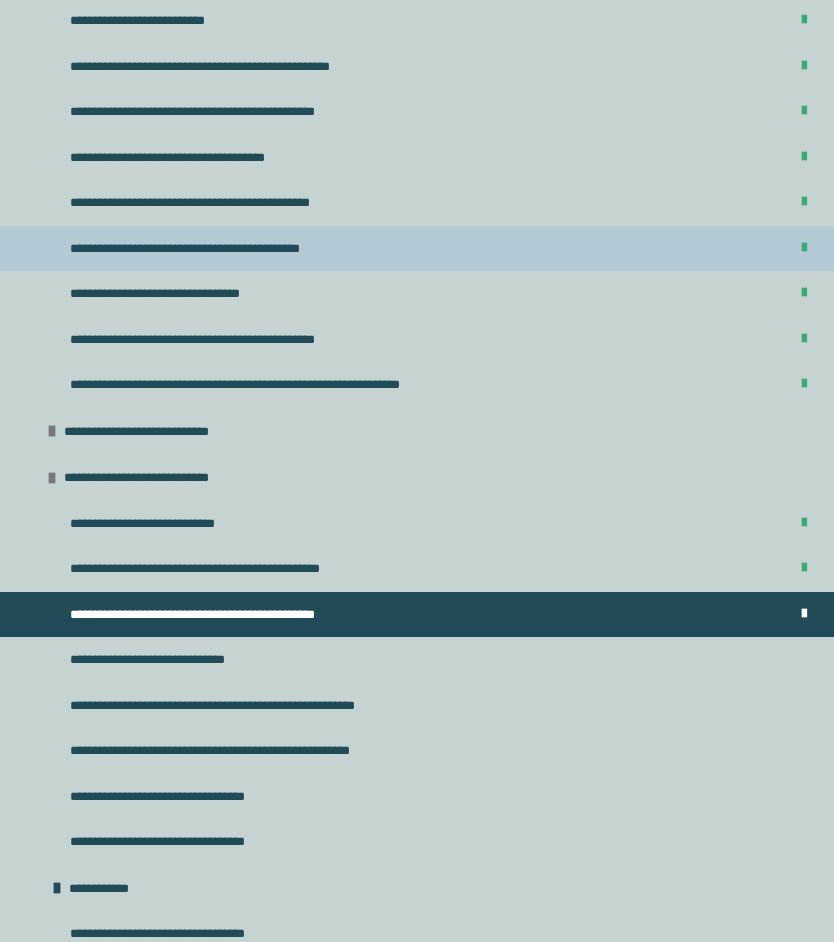 scroll, scrollTop: 1940, scrollLeft: 0, axis: vertical 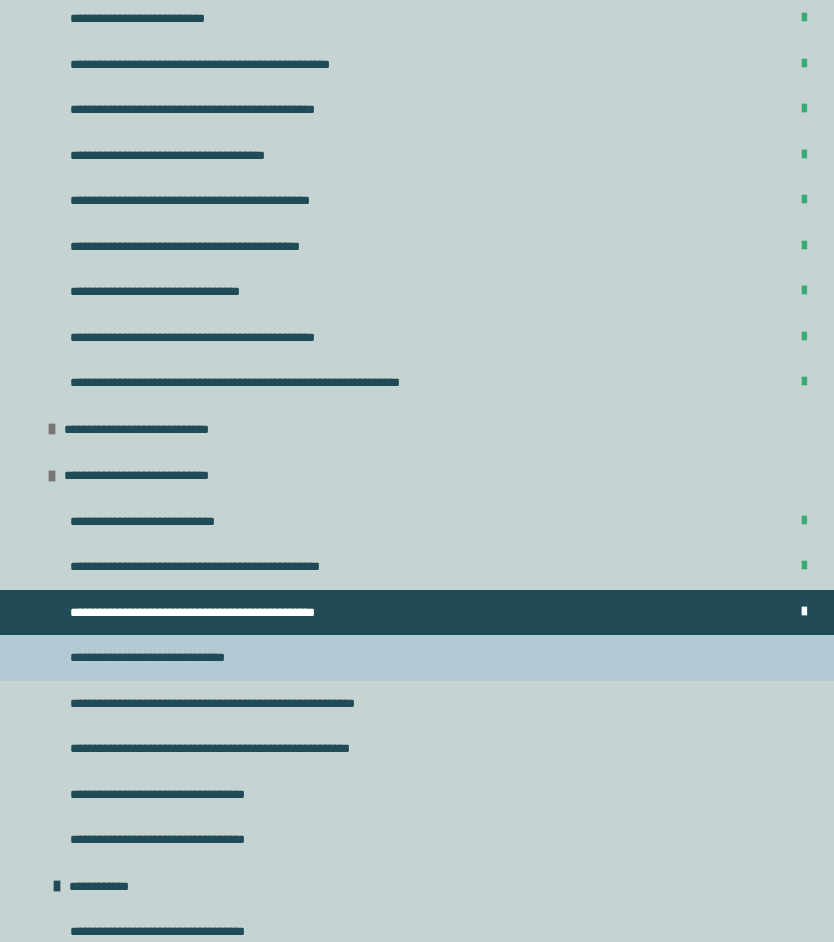 click on "**********" at bounding box center [174, 658] 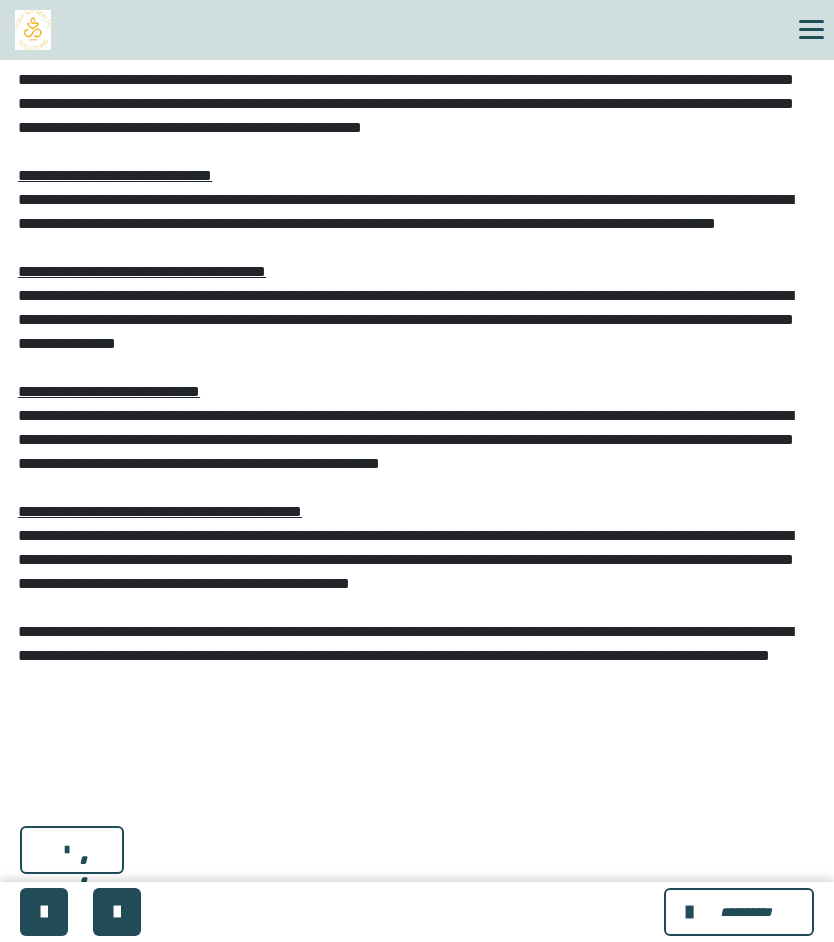 scroll, scrollTop: 0, scrollLeft: 0, axis: both 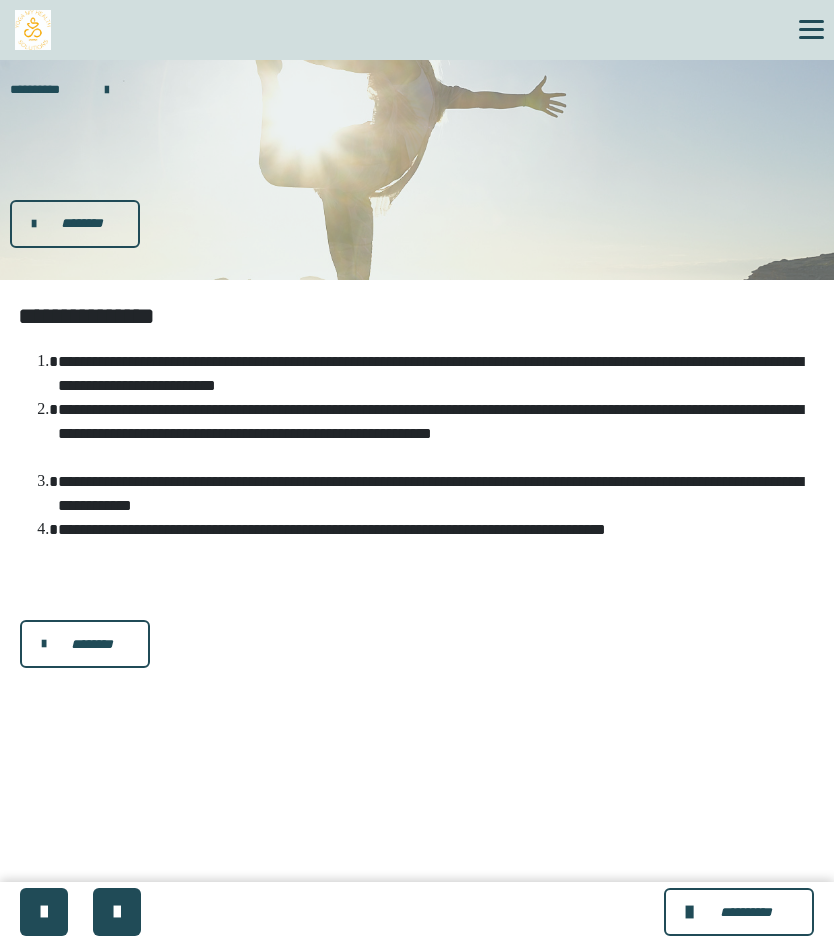 click on "********" at bounding box center [85, 644] 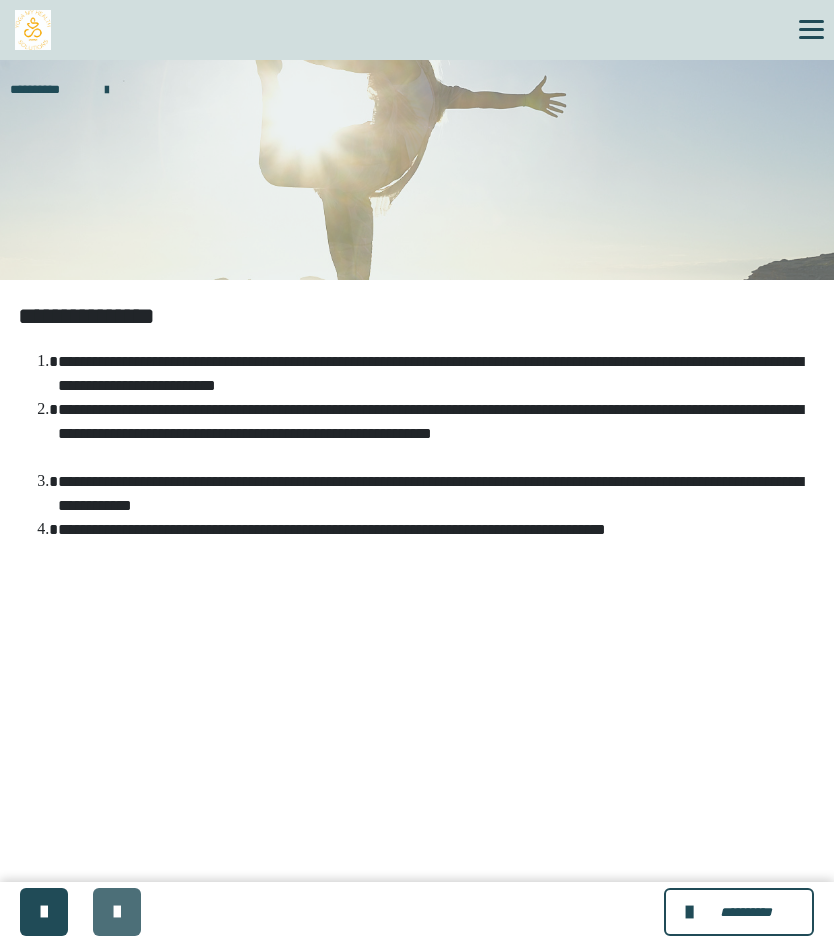click at bounding box center (117, 912) 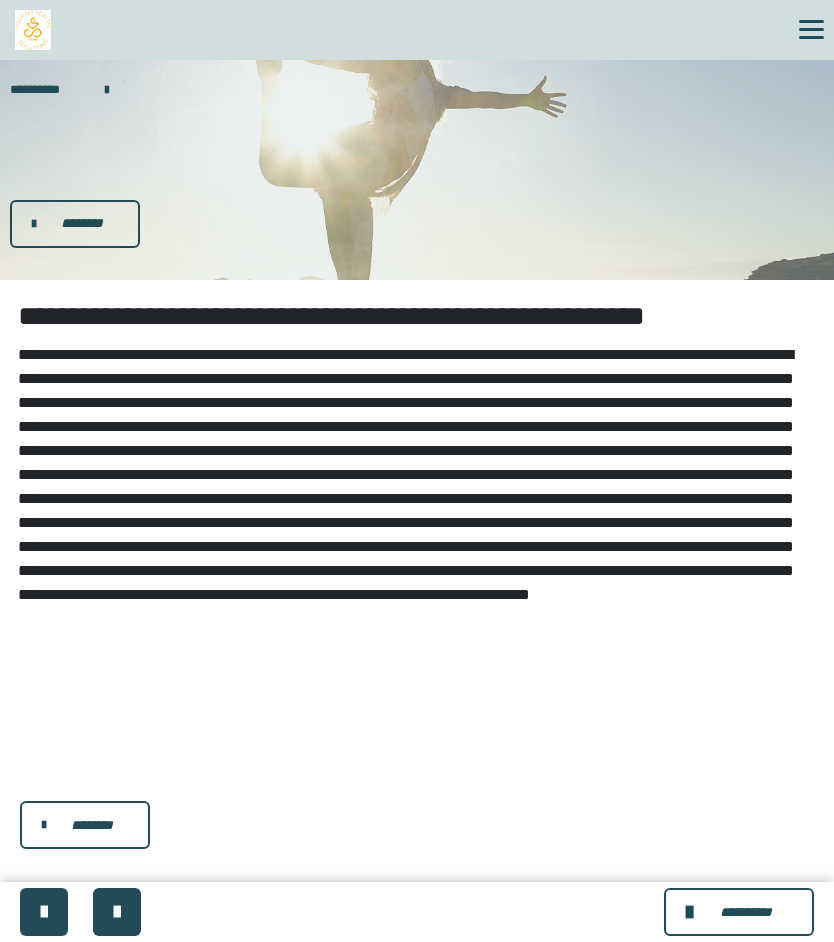 click on "********" at bounding box center (92, 825) 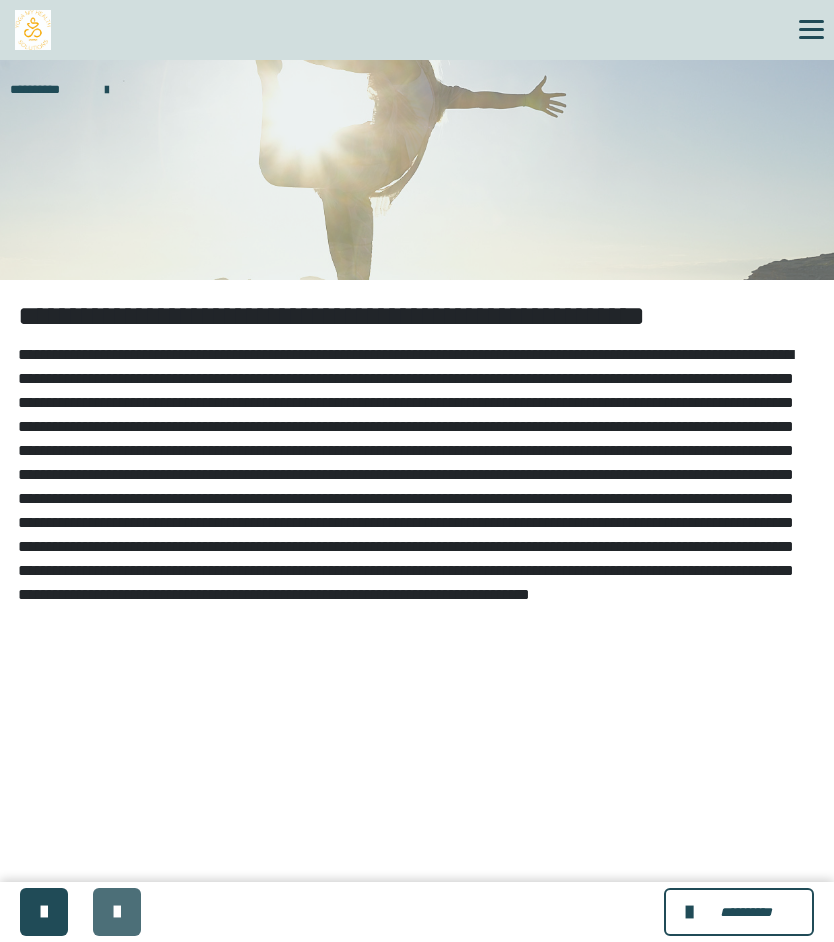 click at bounding box center (117, 912) 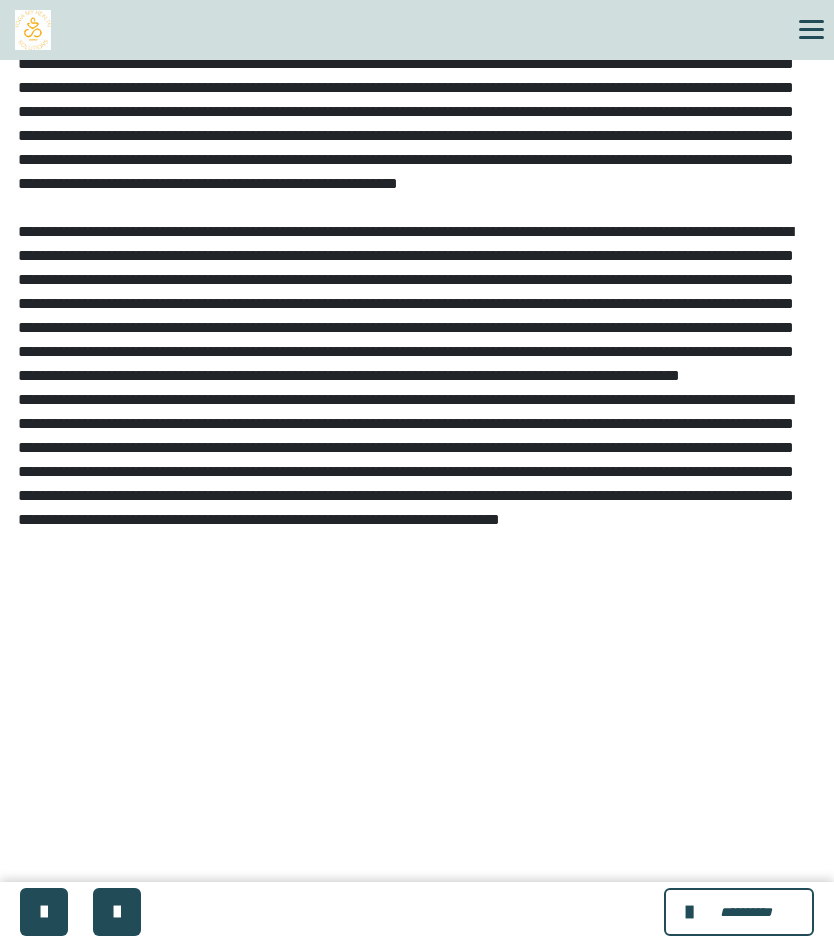 scroll, scrollTop: 687, scrollLeft: 0, axis: vertical 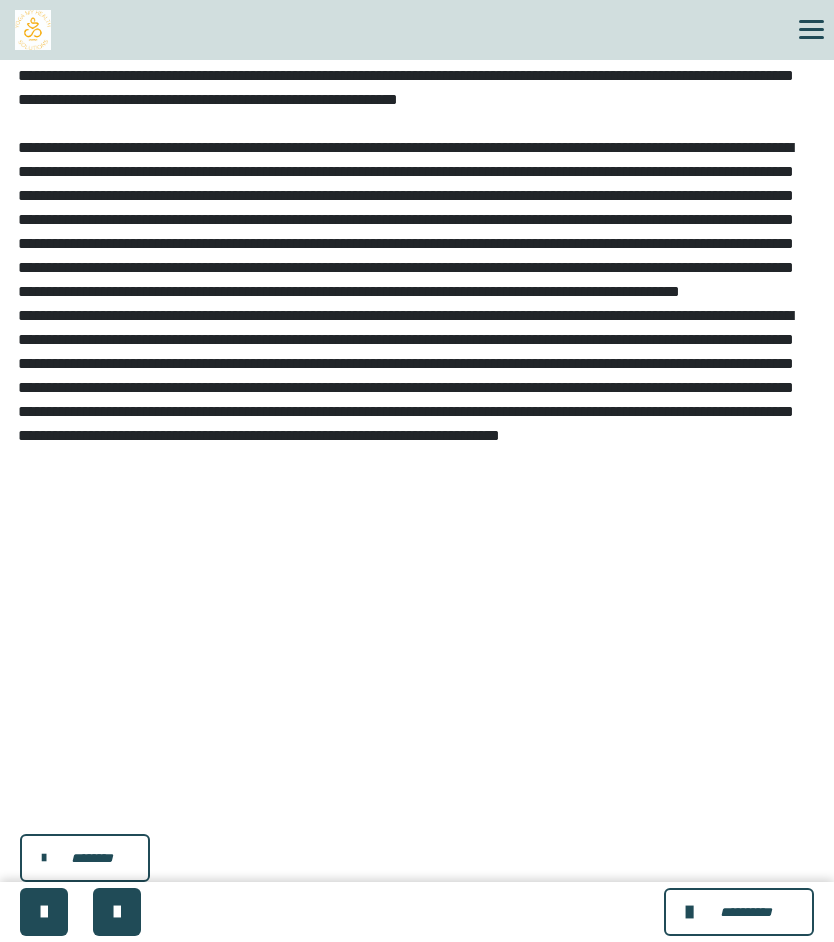 click on "********" at bounding box center [92, 858] 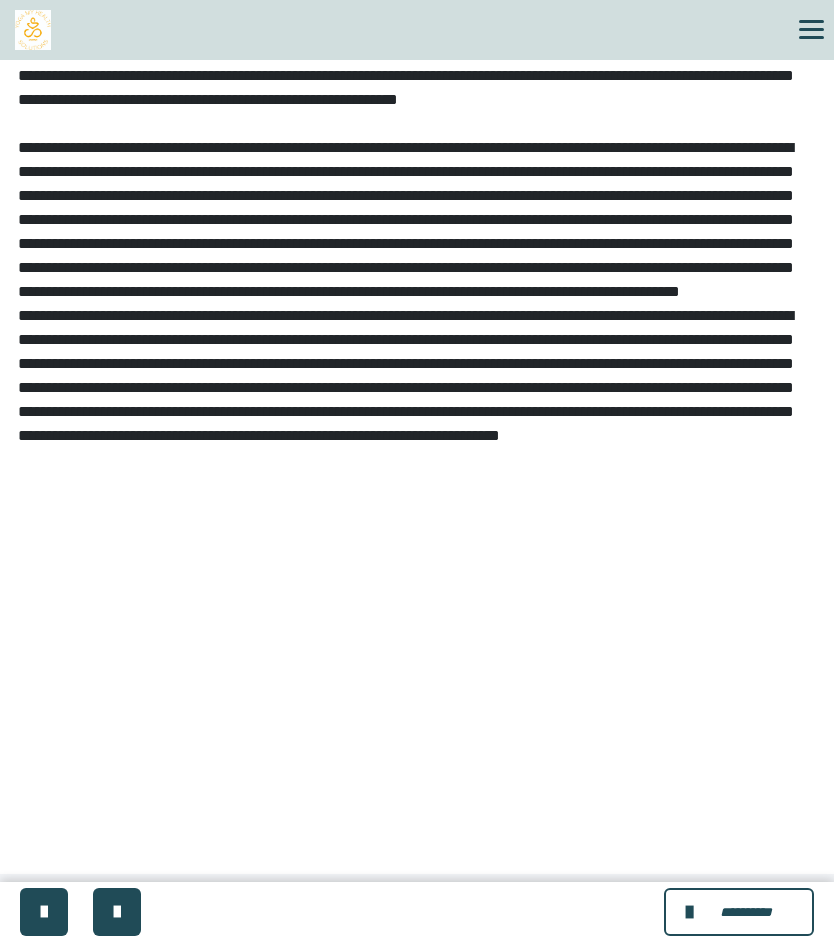 scroll, scrollTop: 619, scrollLeft: 0, axis: vertical 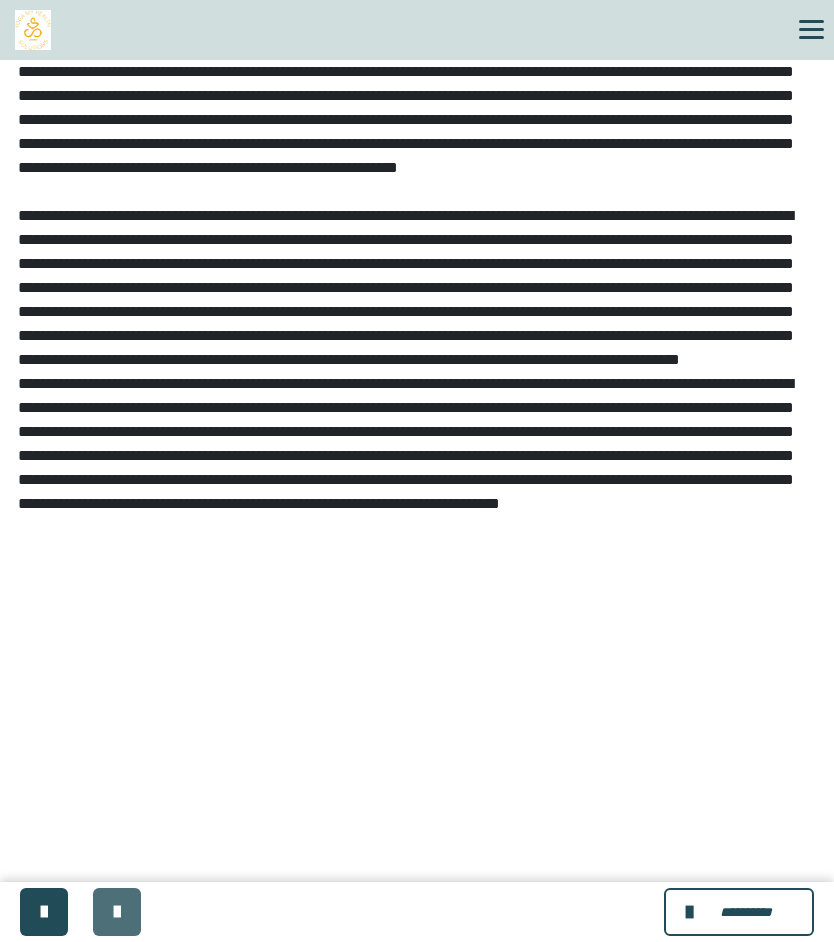 click at bounding box center (117, 912) 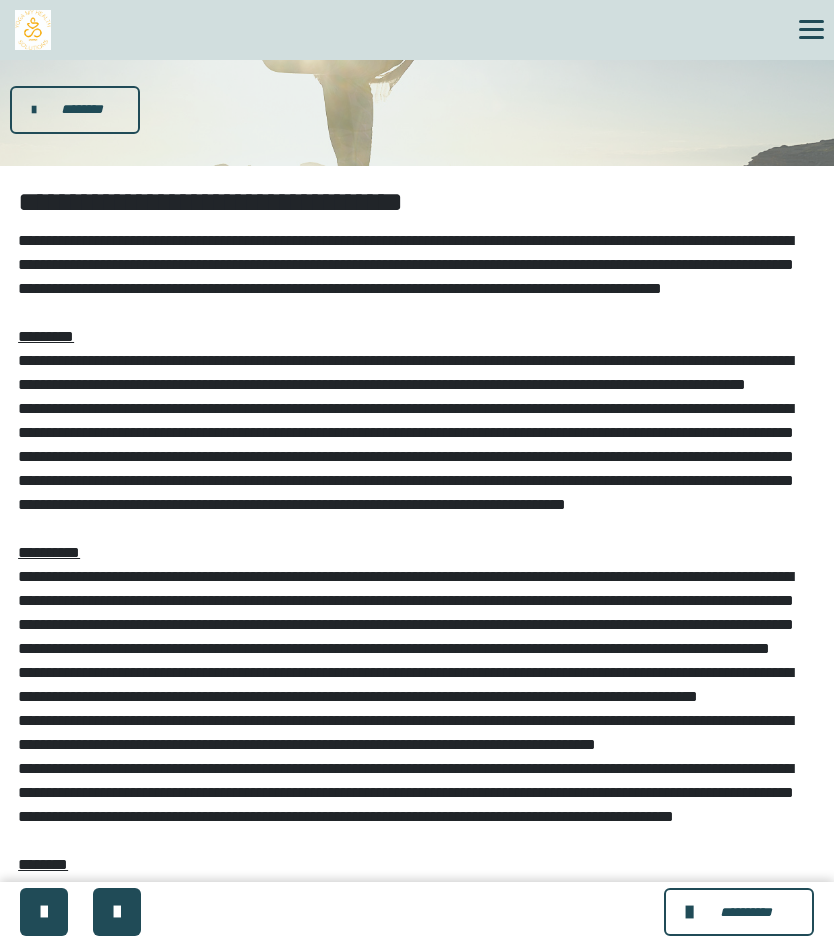 scroll, scrollTop: 126, scrollLeft: 0, axis: vertical 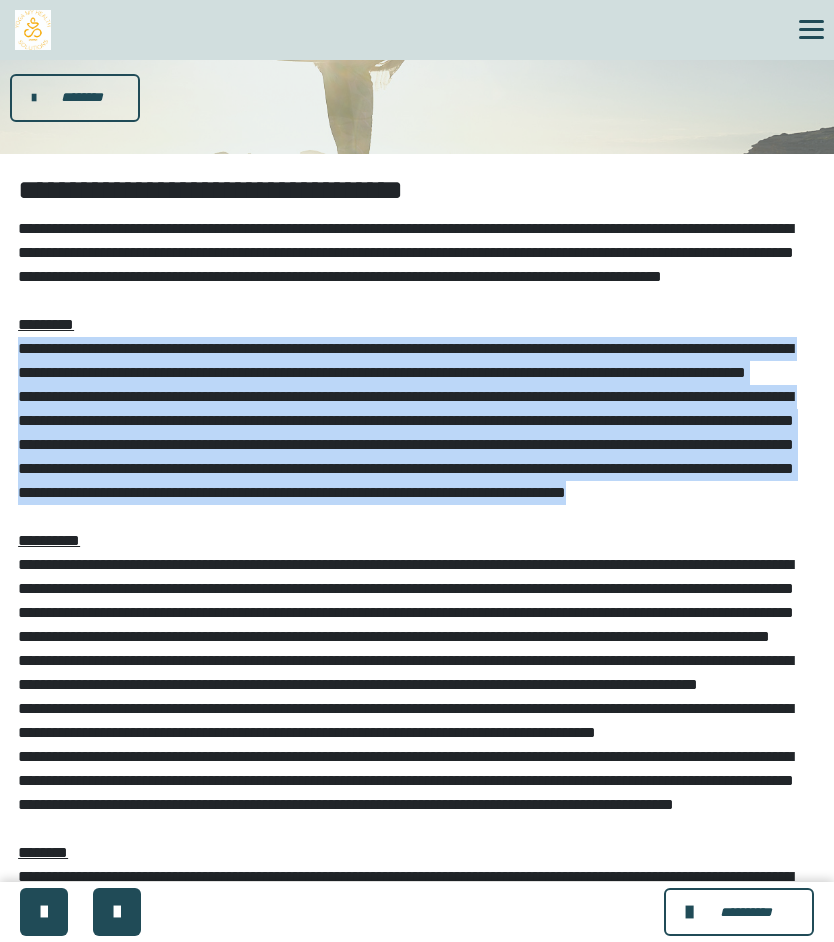 drag, startPoint x: 471, startPoint y: 589, endPoint x: 22, endPoint y: 380, distance: 495.25952 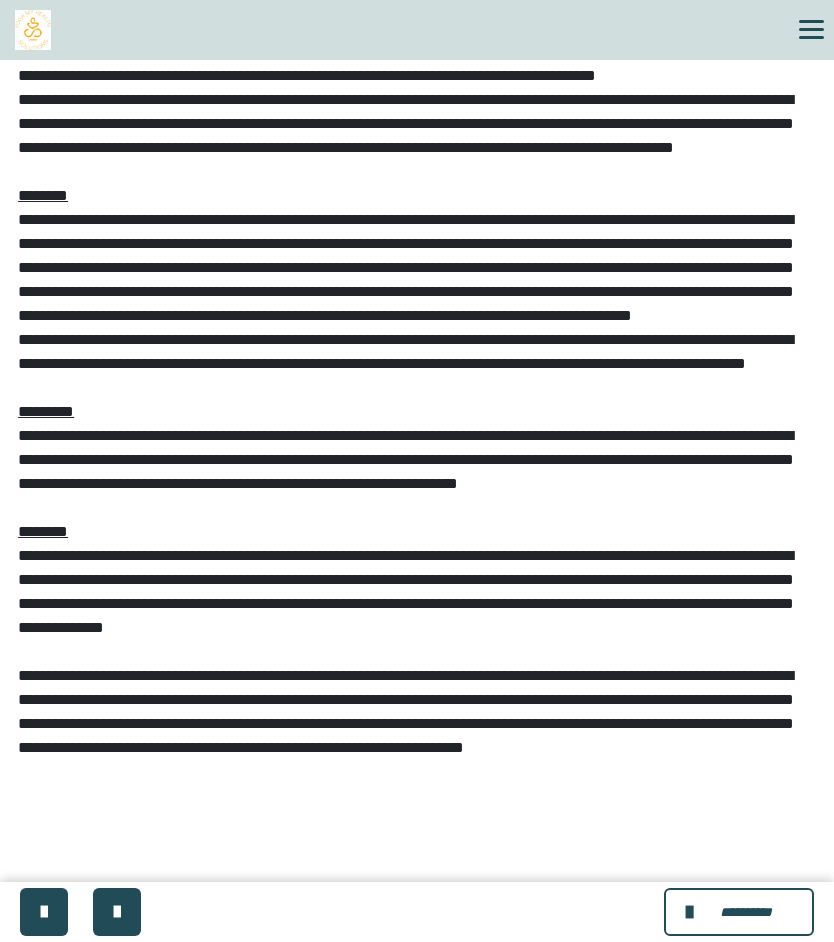 scroll, scrollTop: 777, scrollLeft: 0, axis: vertical 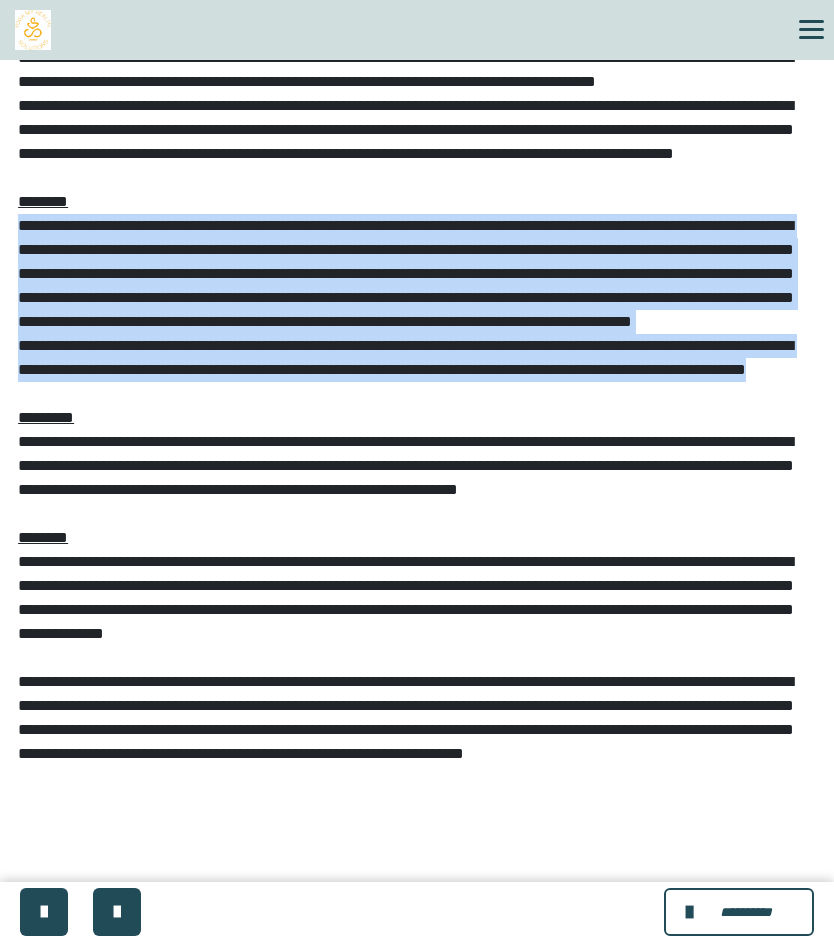 drag, startPoint x: 554, startPoint y: 657, endPoint x: 11, endPoint y: 449, distance: 581.47485 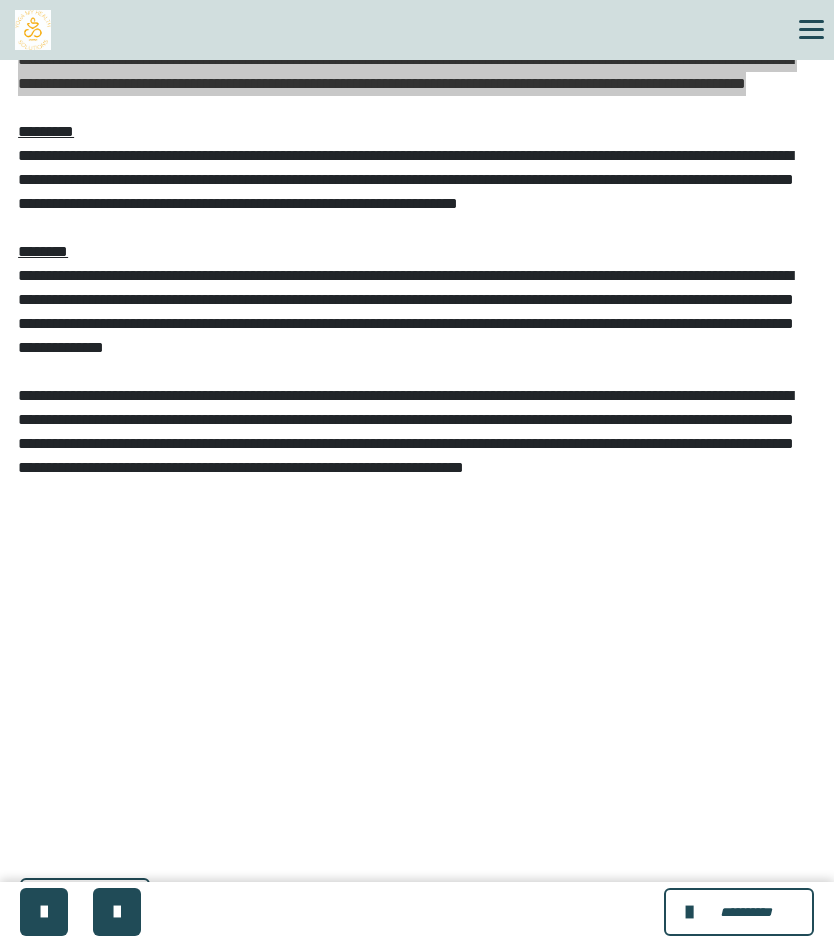 scroll, scrollTop: 1106, scrollLeft: 0, axis: vertical 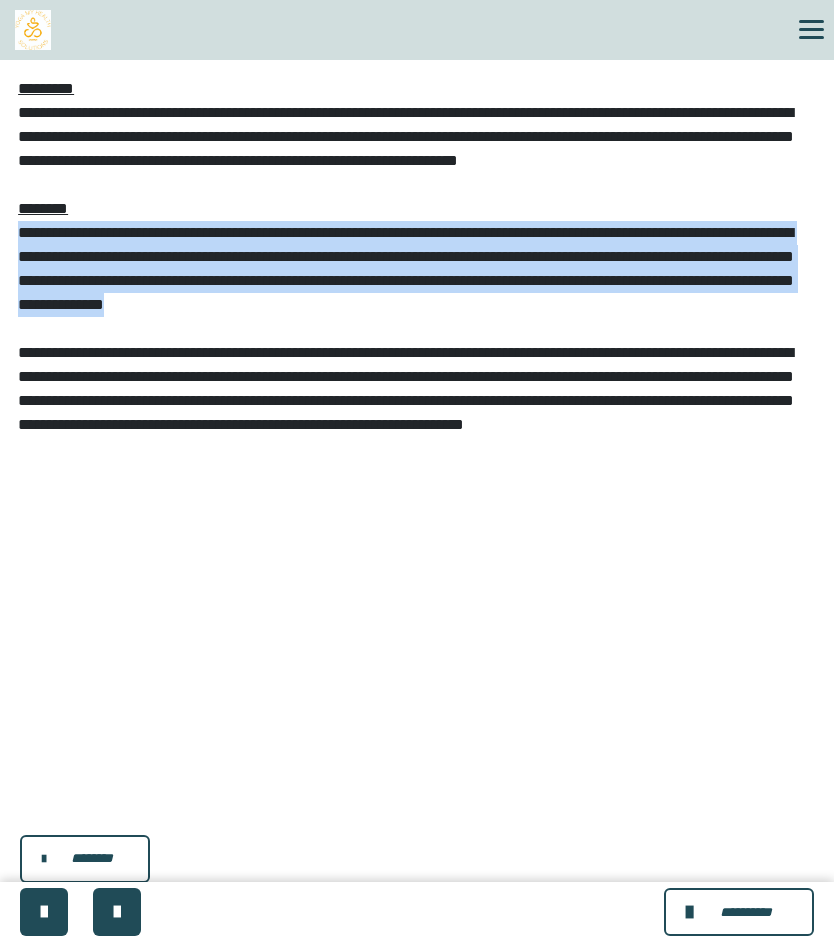 drag, startPoint x: 21, startPoint y: 543, endPoint x: 274, endPoint y: 642, distance: 271.67996 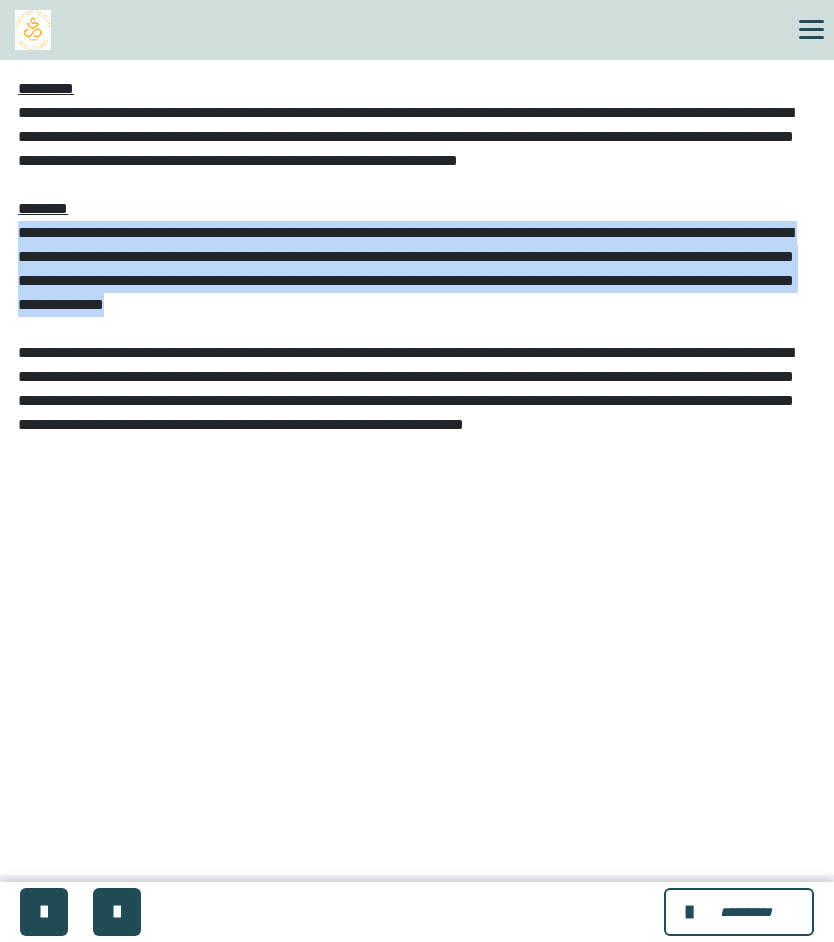 scroll, scrollTop: 1038, scrollLeft: 0, axis: vertical 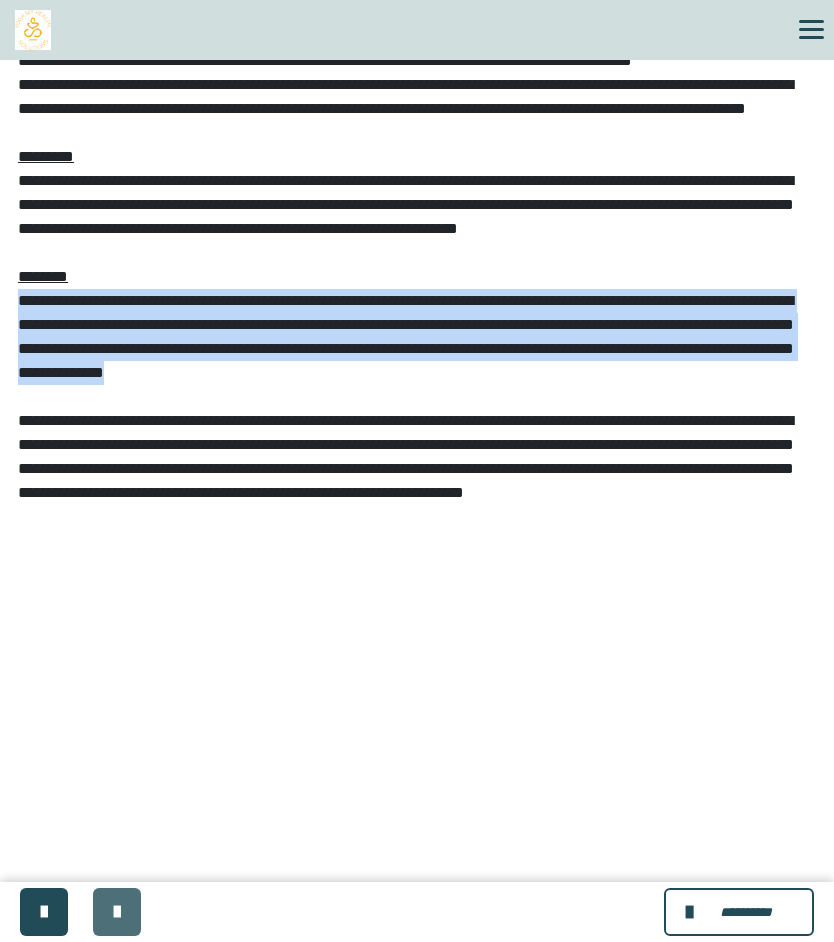 click at bounding box center (117, 912) 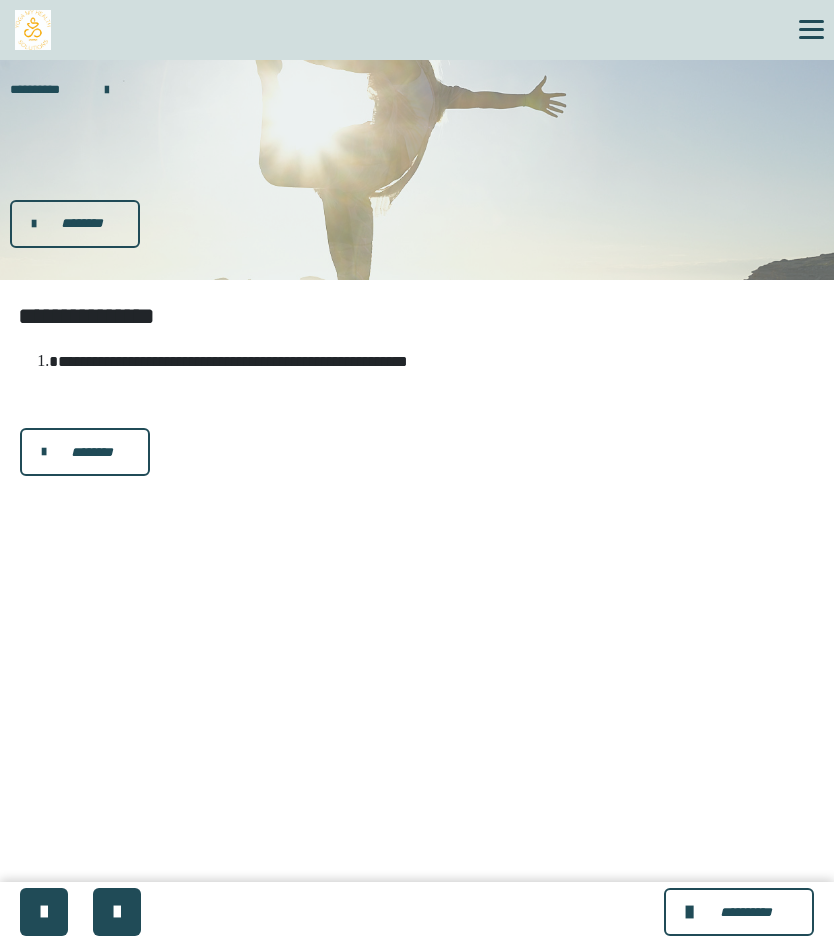 click on "********" at bounding box center [85, 452] 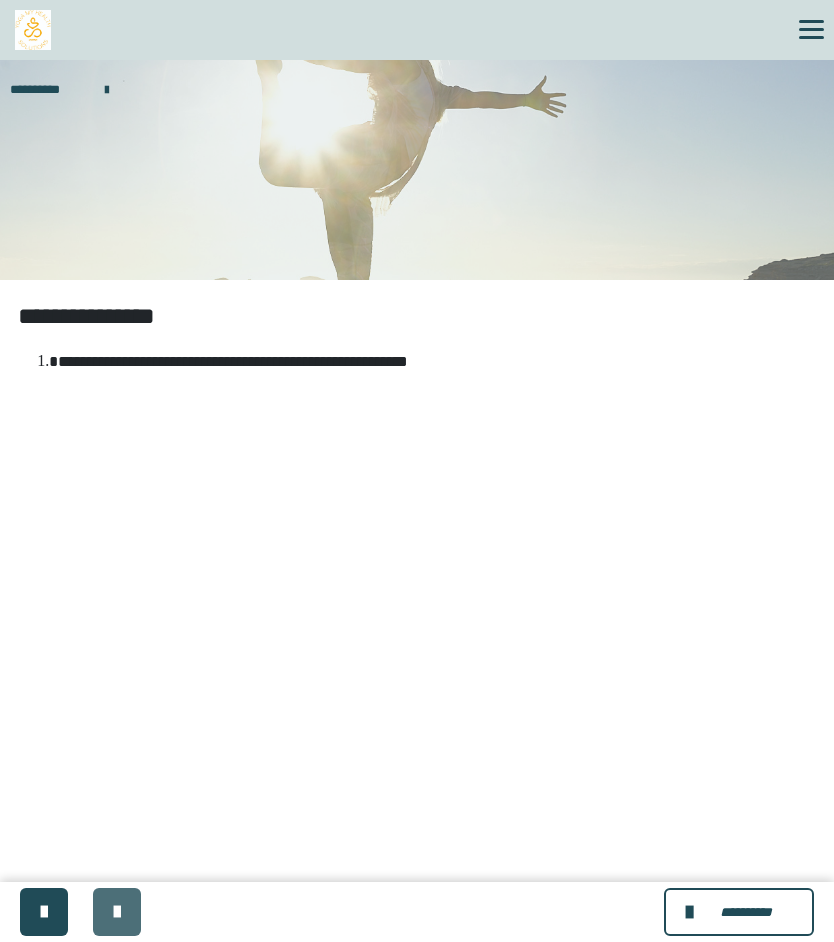 click at bounding box center (117, 912) 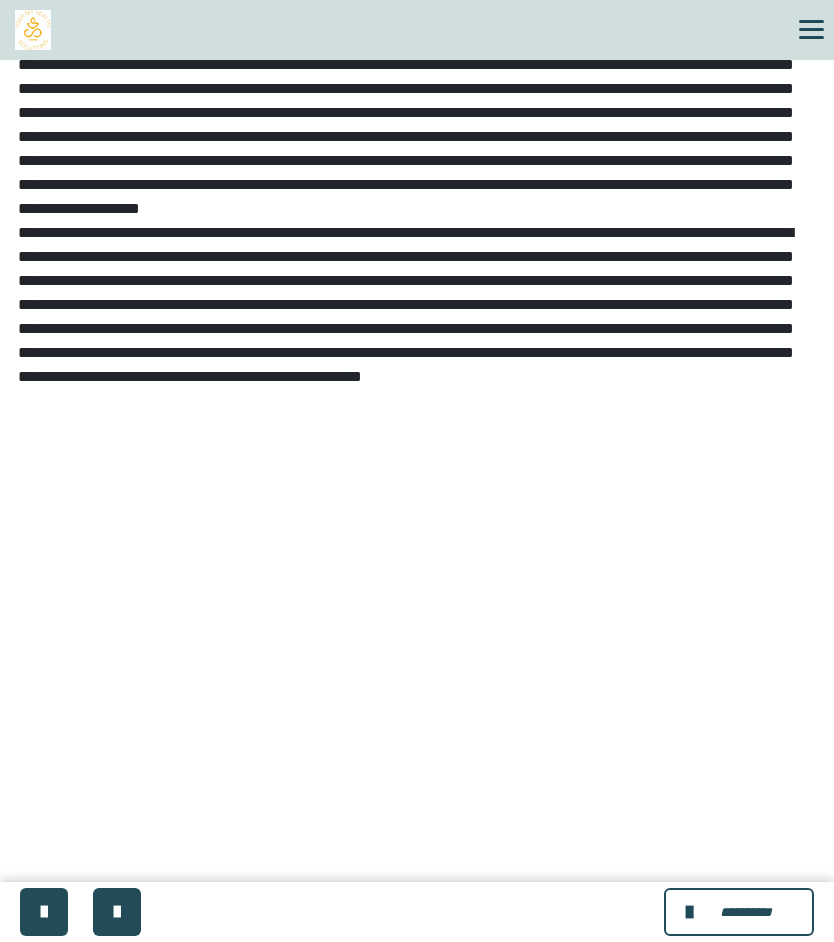 scroll, scrollTop: 1507, scrollLeft: 0, axis: vertical 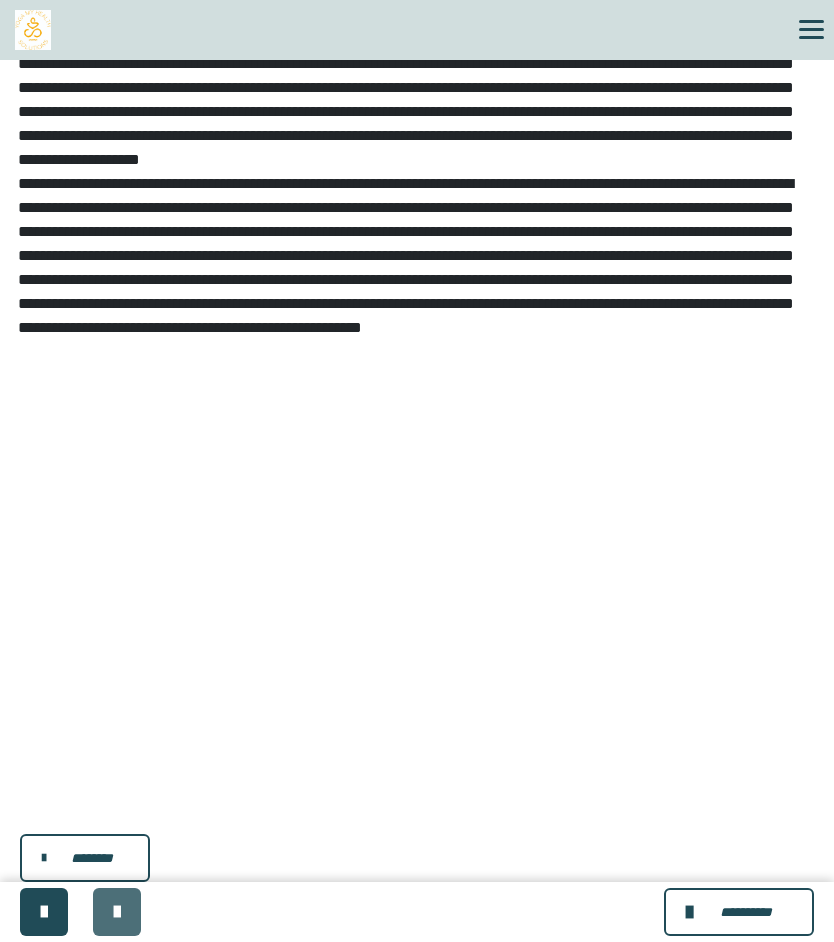 click at bounding box center [117, 912] 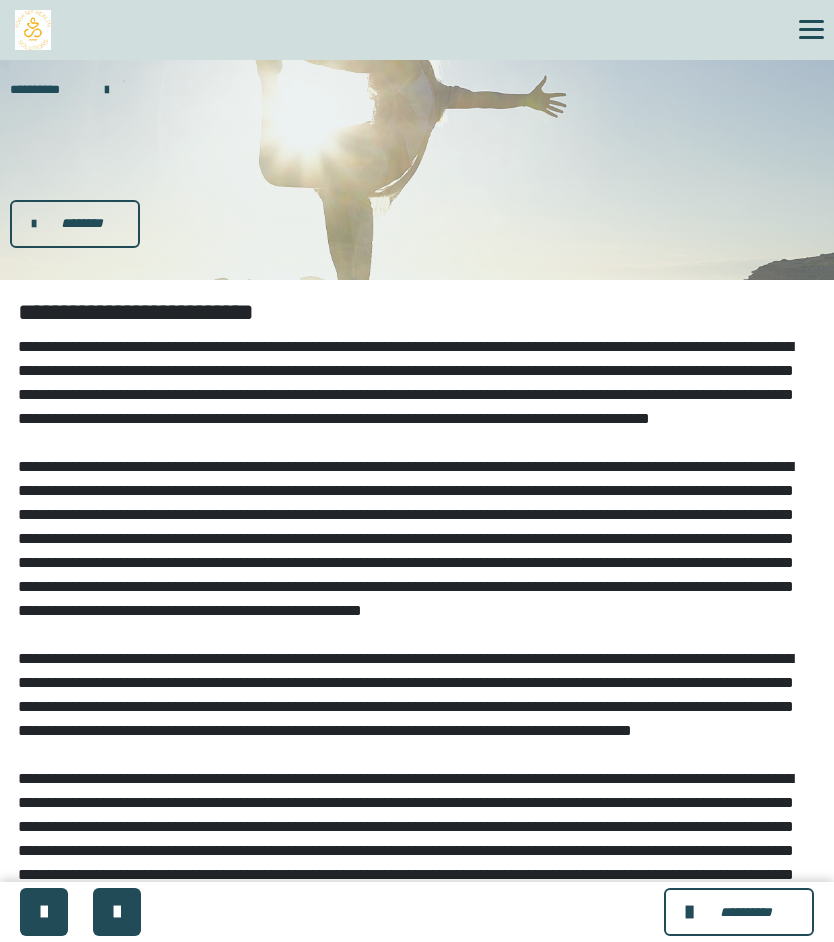 scroll, scrollTop: 48, scrollLeft: 0, axis: vertical 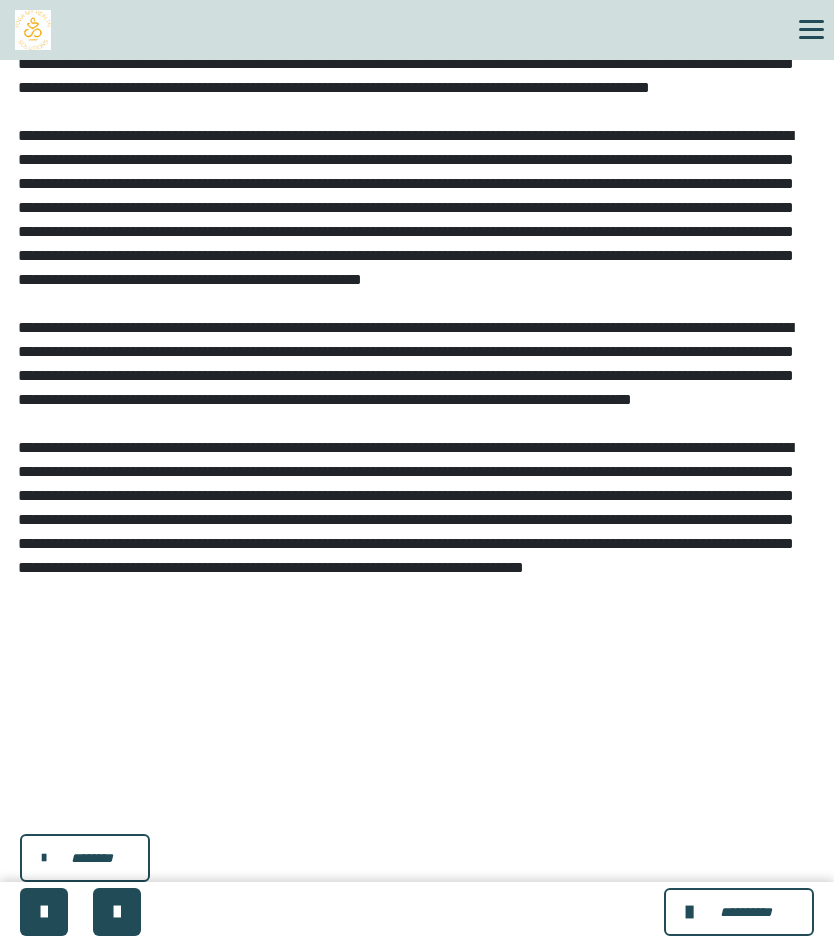 click on "********" at bounding box center [92, 858] 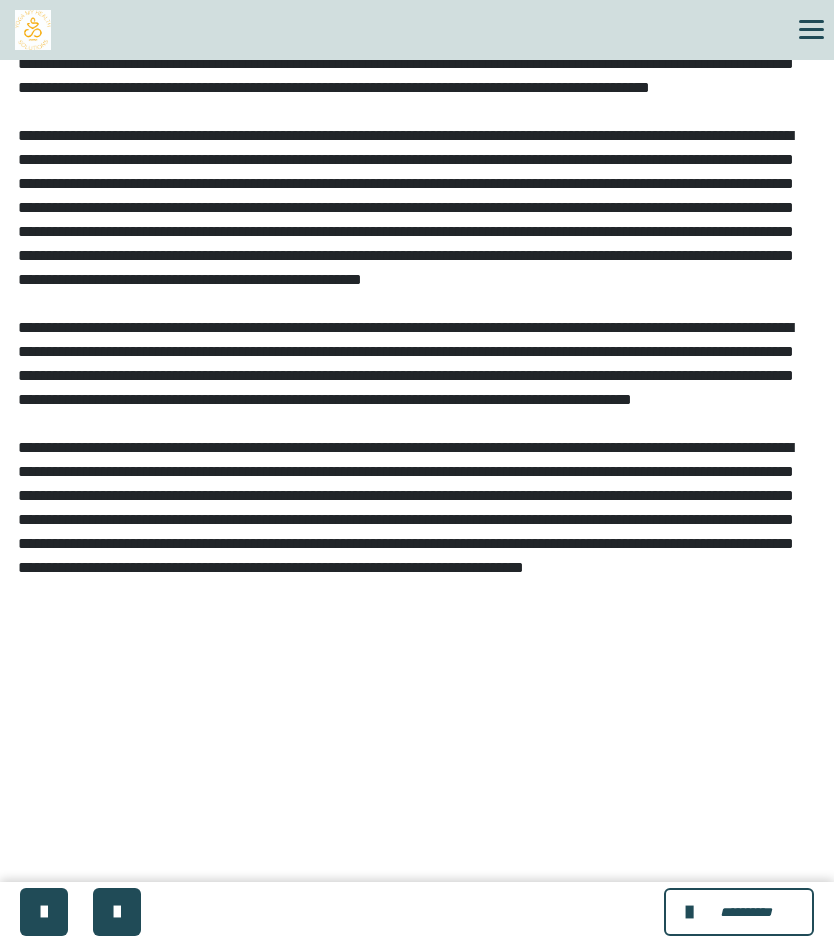 scroll, scrollTop: 320, scrollLeft: 0, axis: vertical 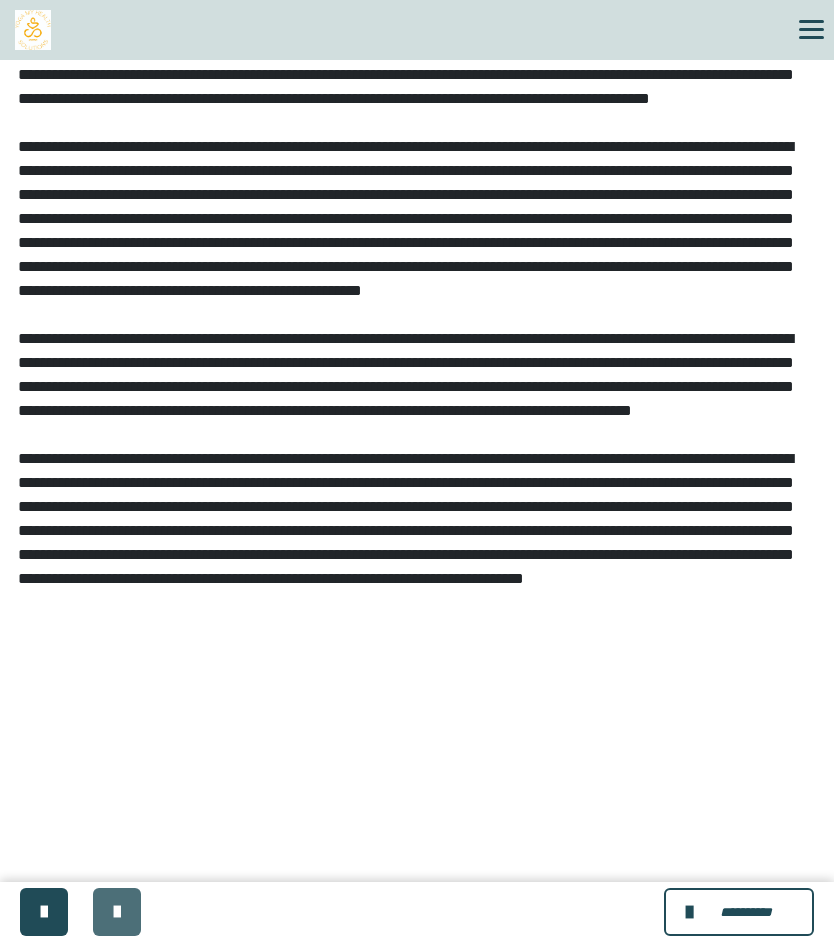 click at bounding box center [117, 912] 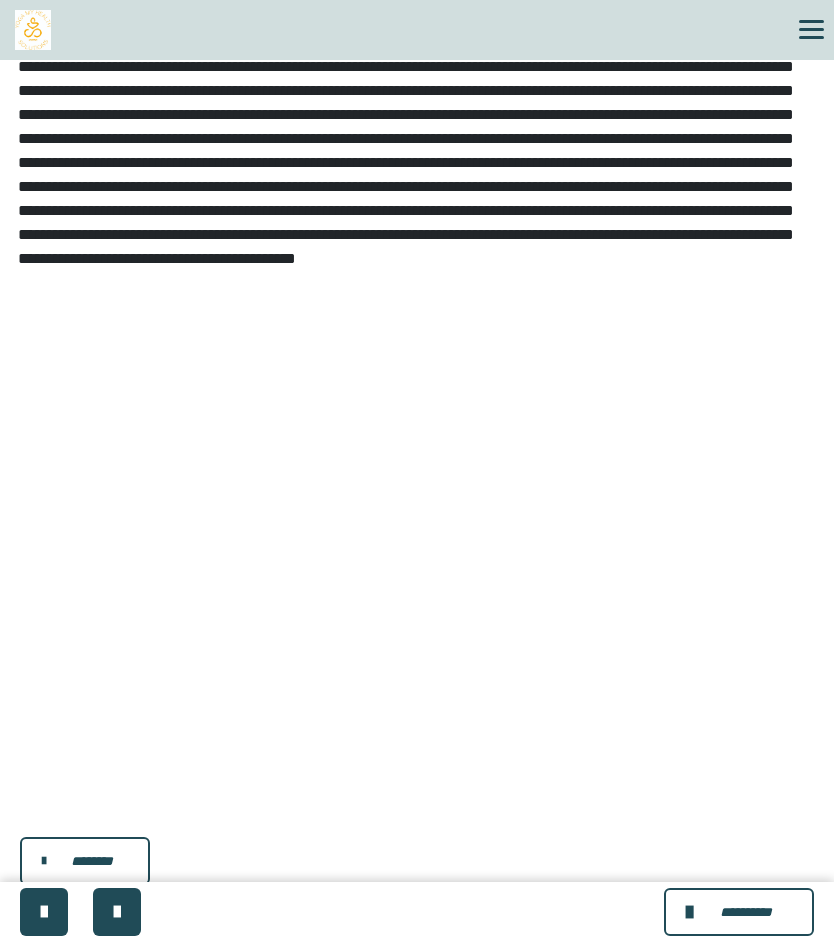 scroll, scrollTop: 1555, scrollLeft: 0, axis: vertical 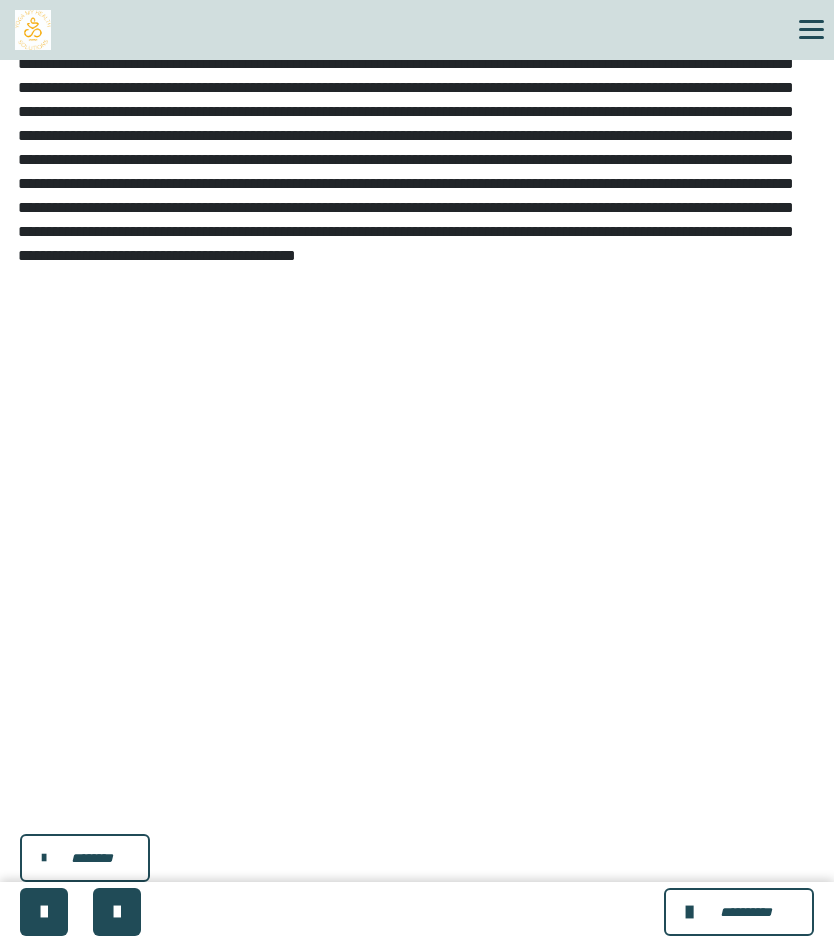 click on "********" at bounding box center (92, 858) 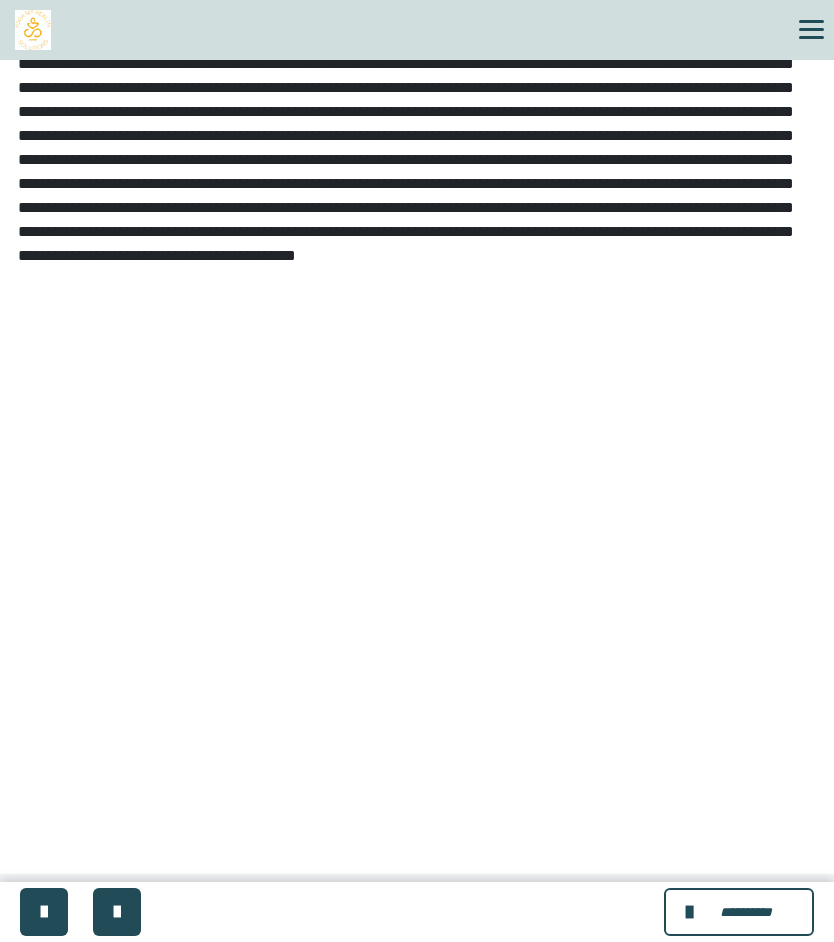 scroll, scrollTop: 1487, scrollLeft: 0, axis: vertical 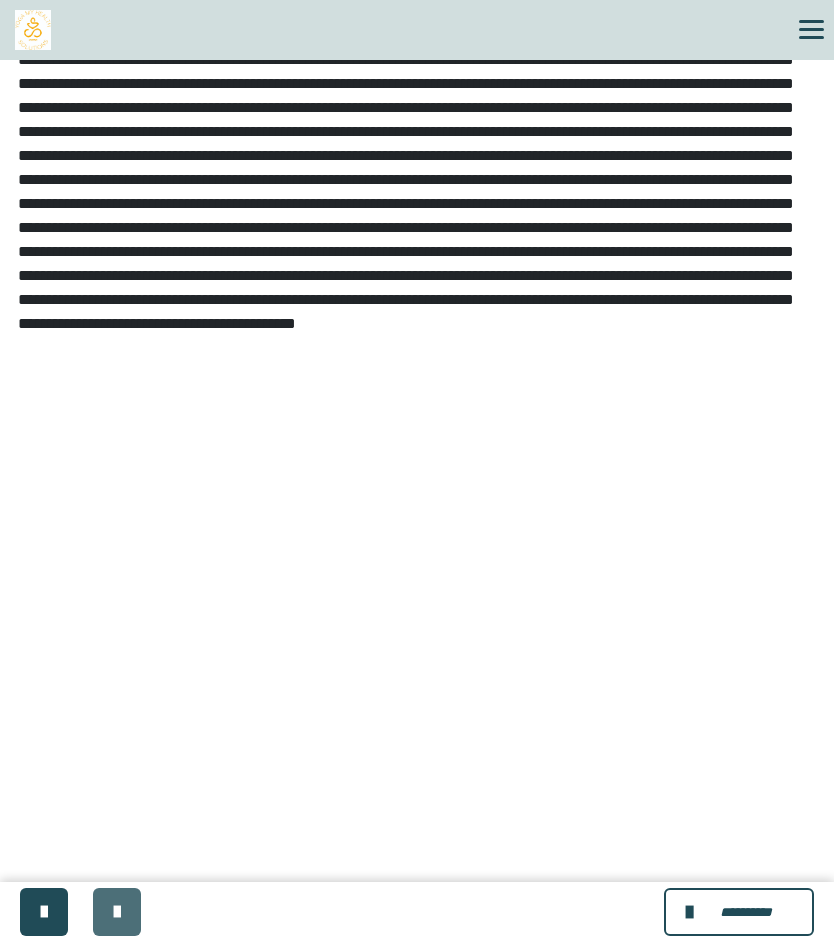 click at bounding box center [117, 912] 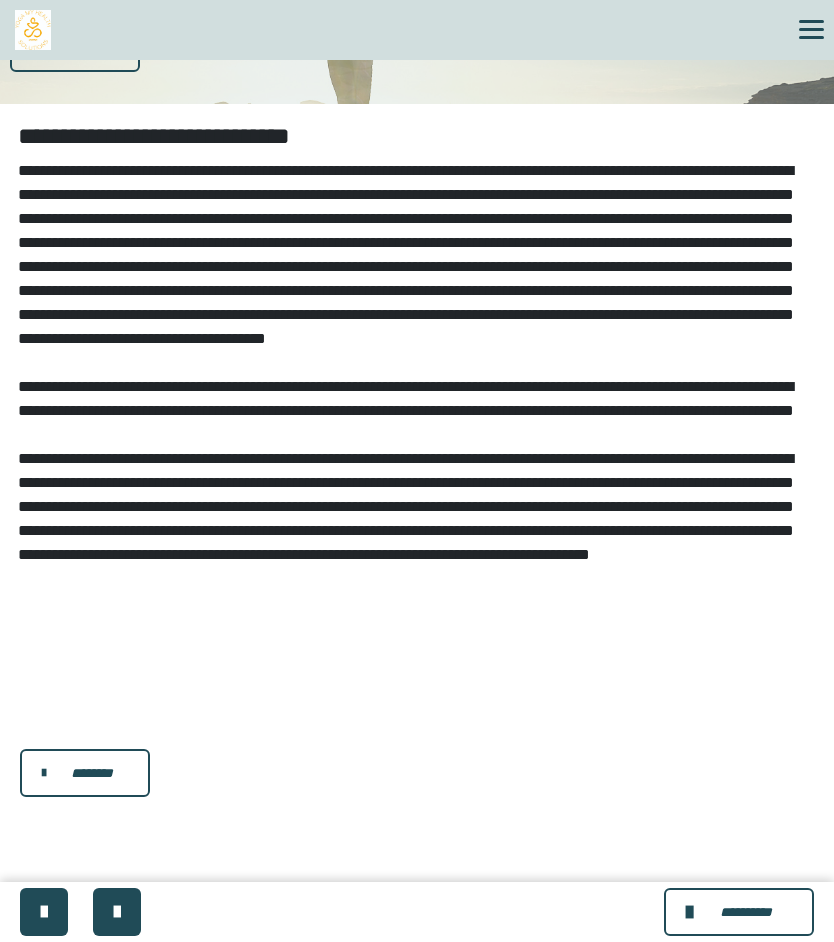scroll, scrollTop: 177, scrollLeft: 0, axis: vertical 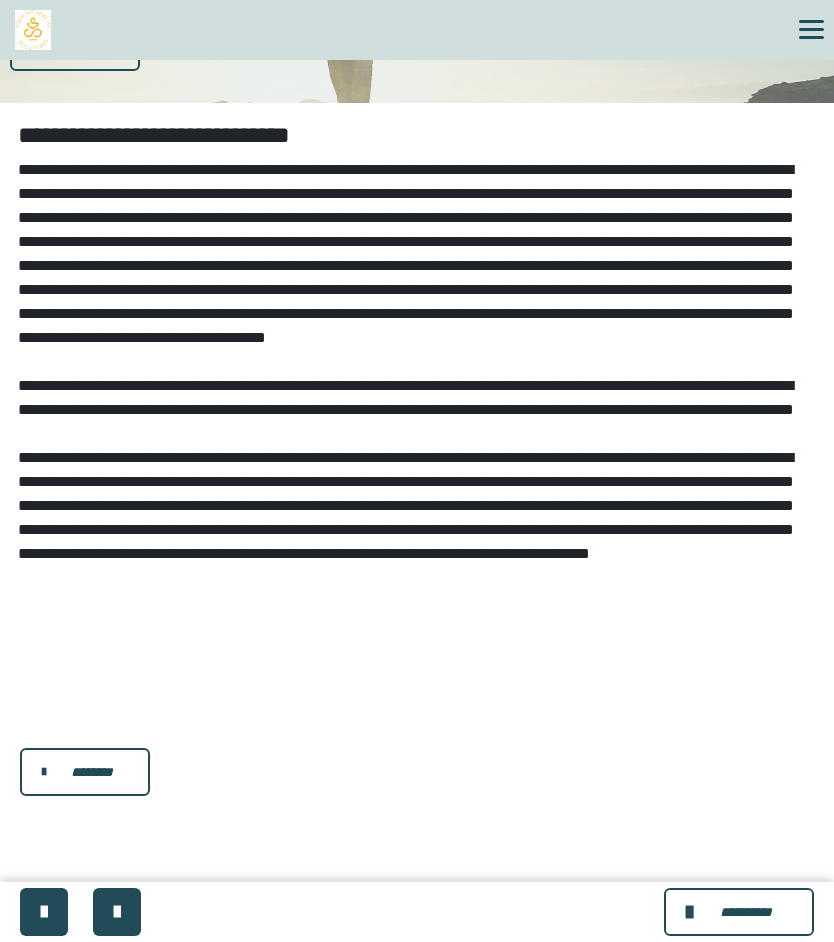 click on "********" at bounding box center [92, 772] 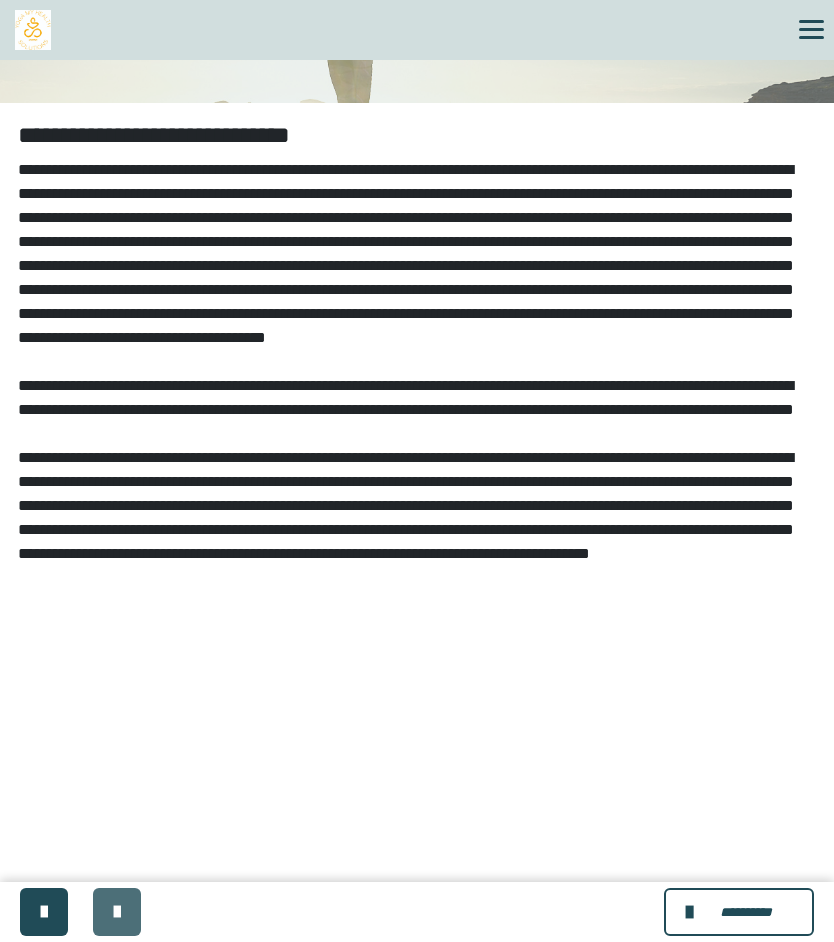 click at bounding box center [117, 912] 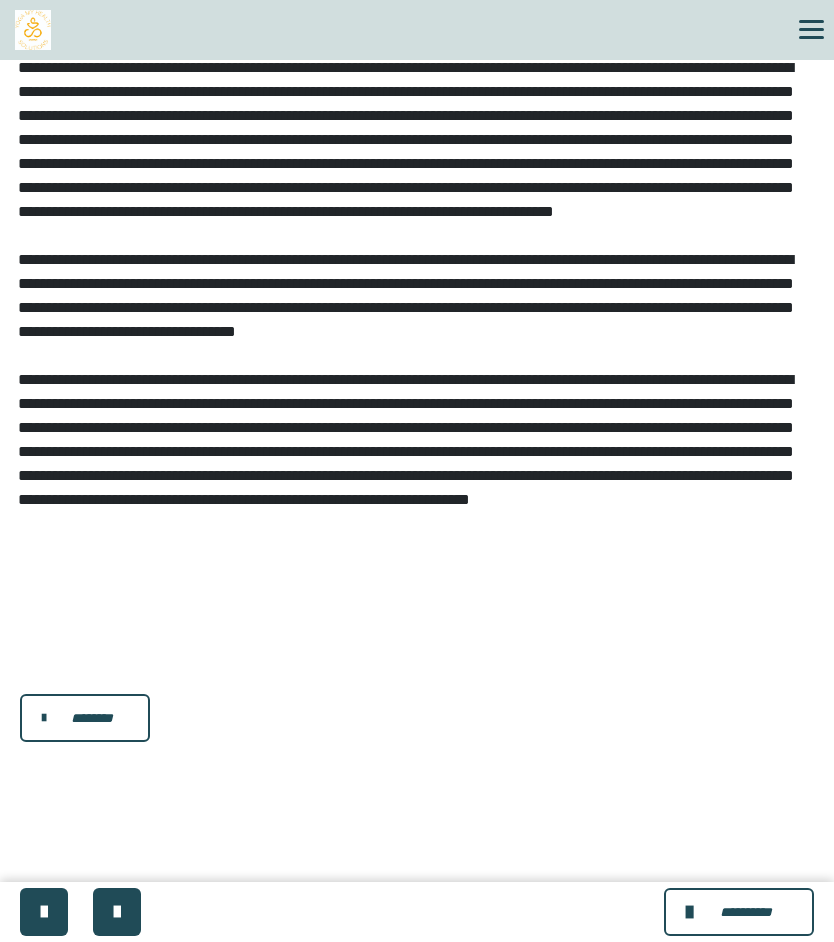 scroll, scrollTop: 282, scrollLeft: 0, axis: vertical 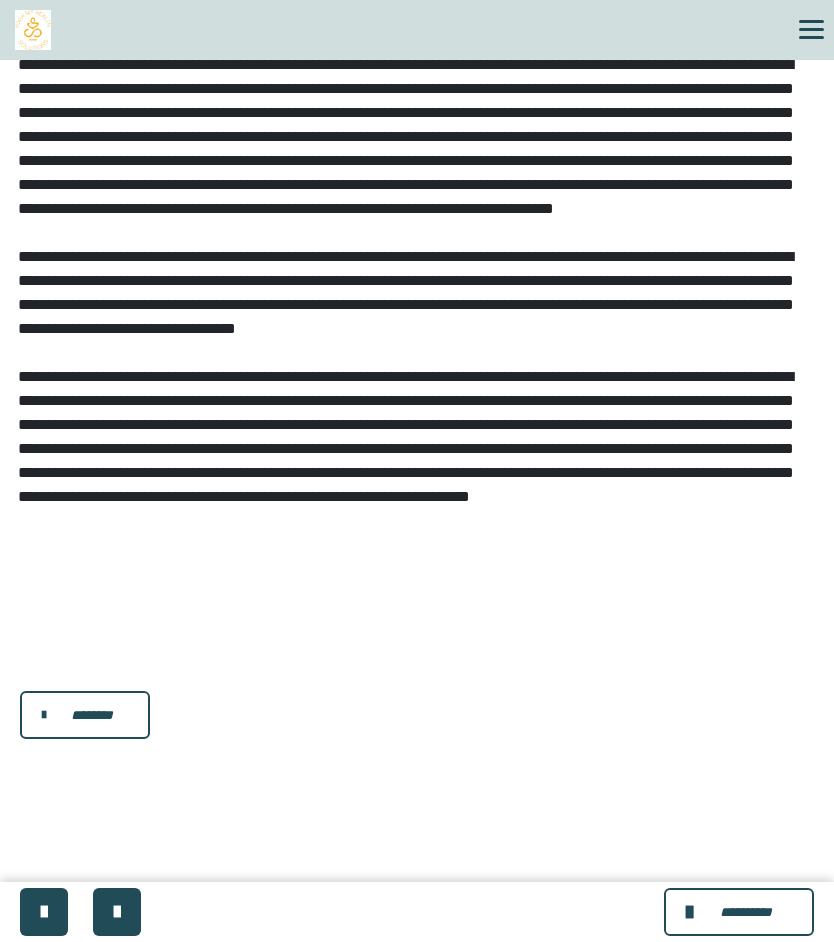 click on "********" at bounding box center [92, 715] 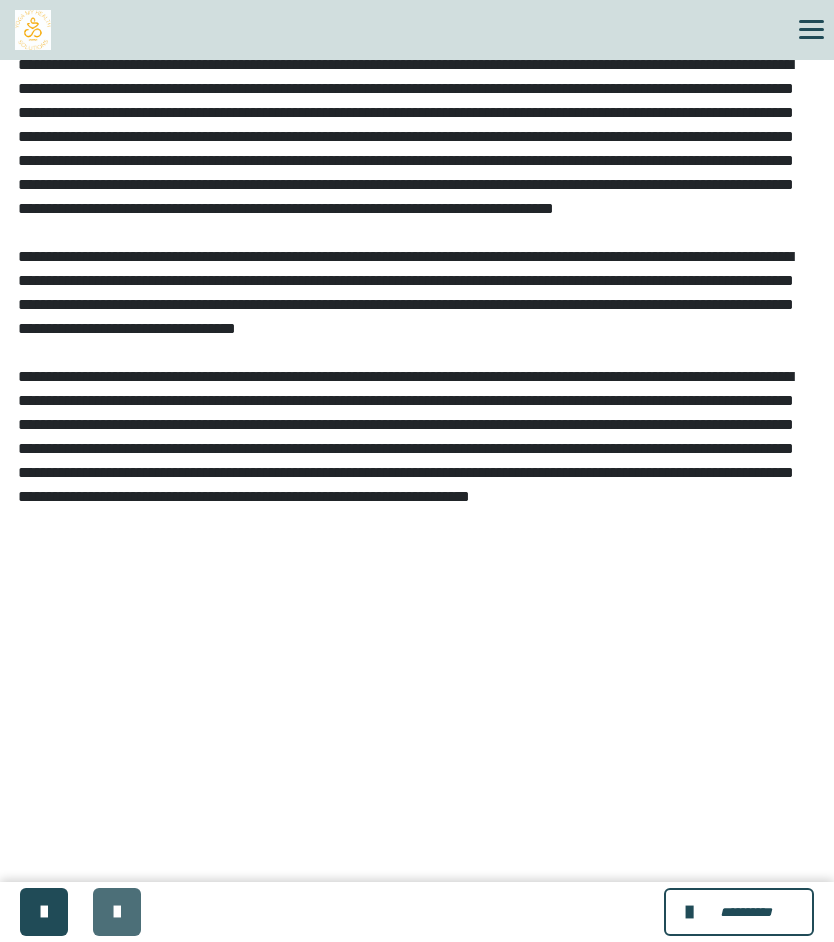 click at bounding box center (117, 912) 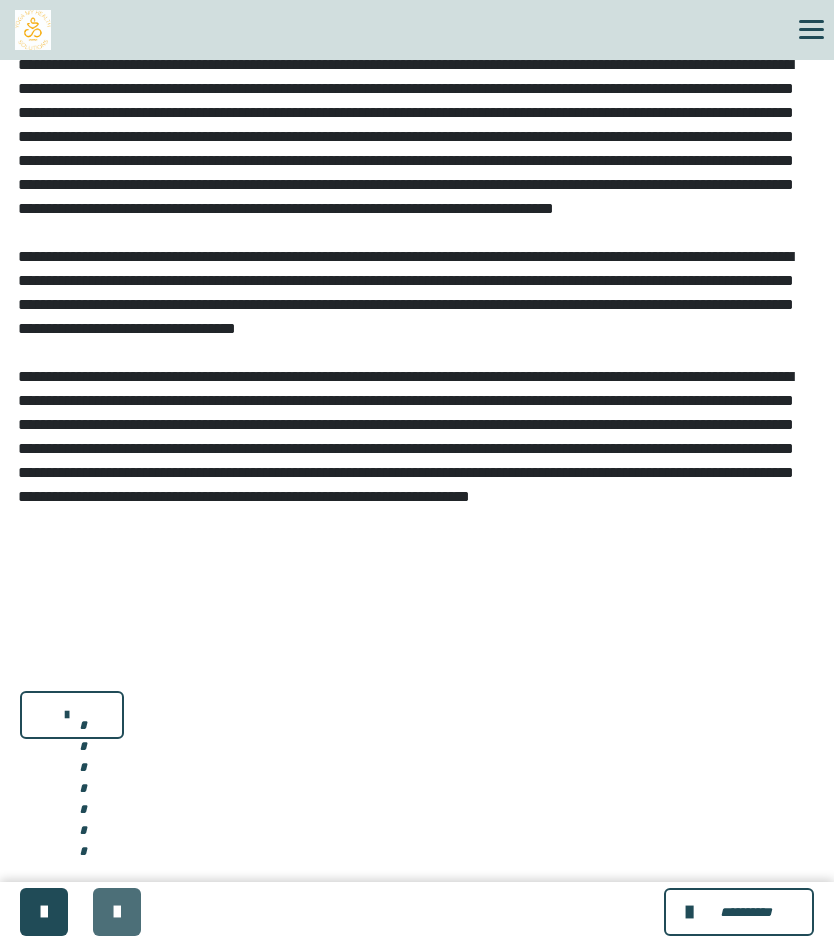 scroll, scrollTop: 0, scrollLeft: 0, axis: both 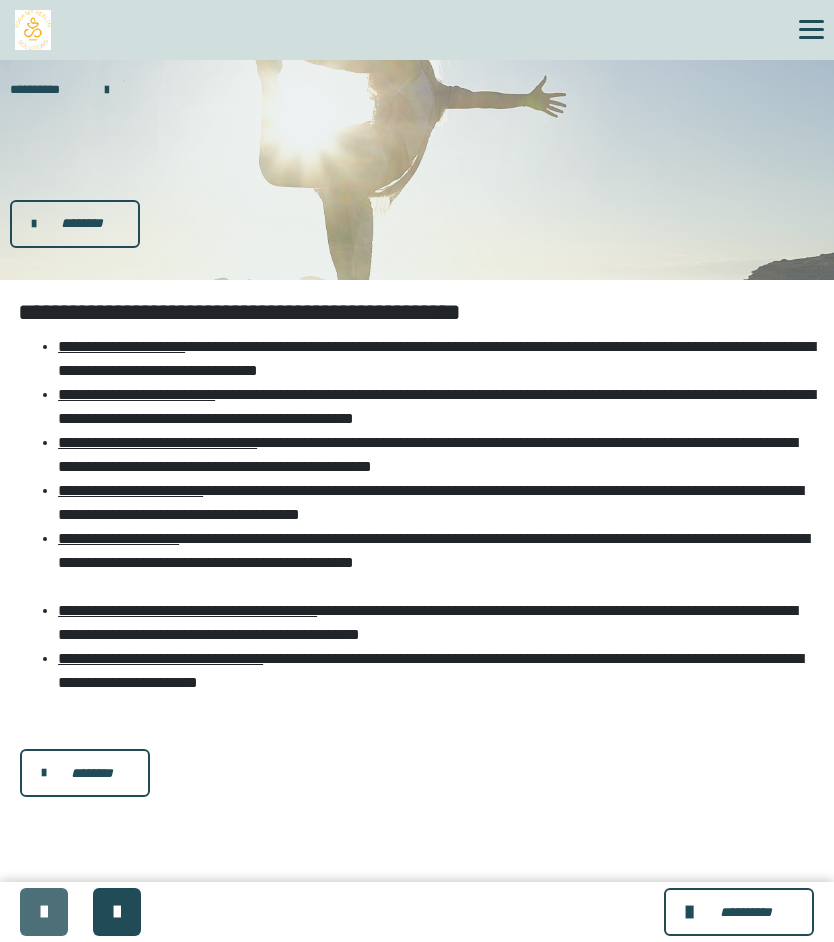 click at bounding box center (44, 912) 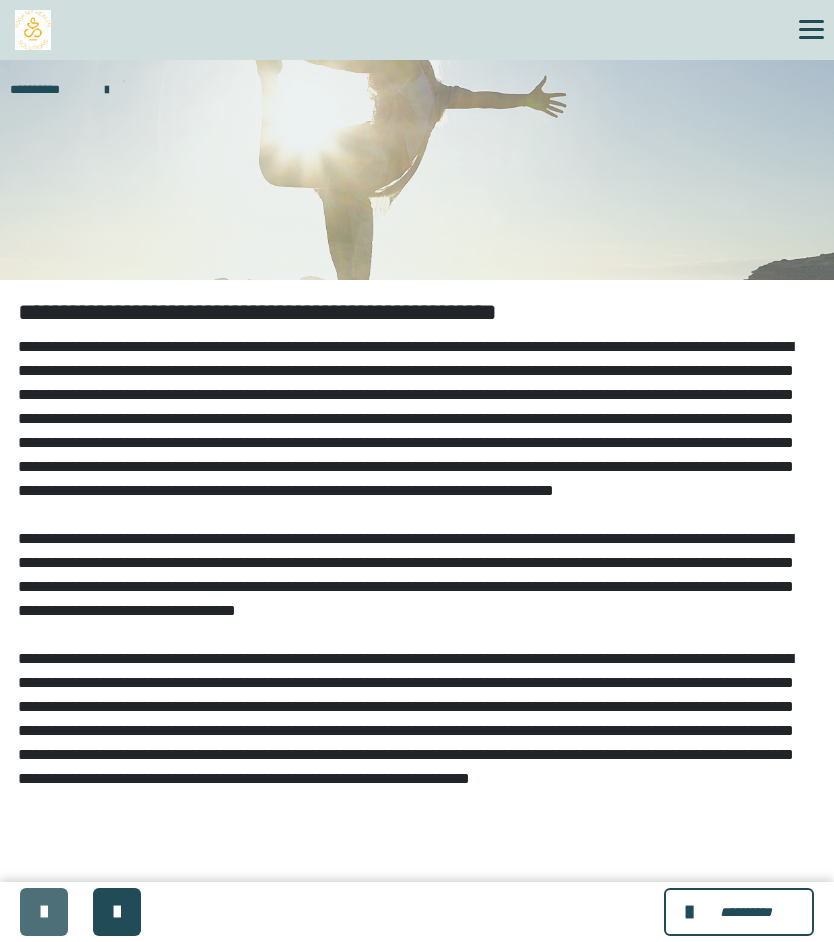 click at bounding box center (44, 912) 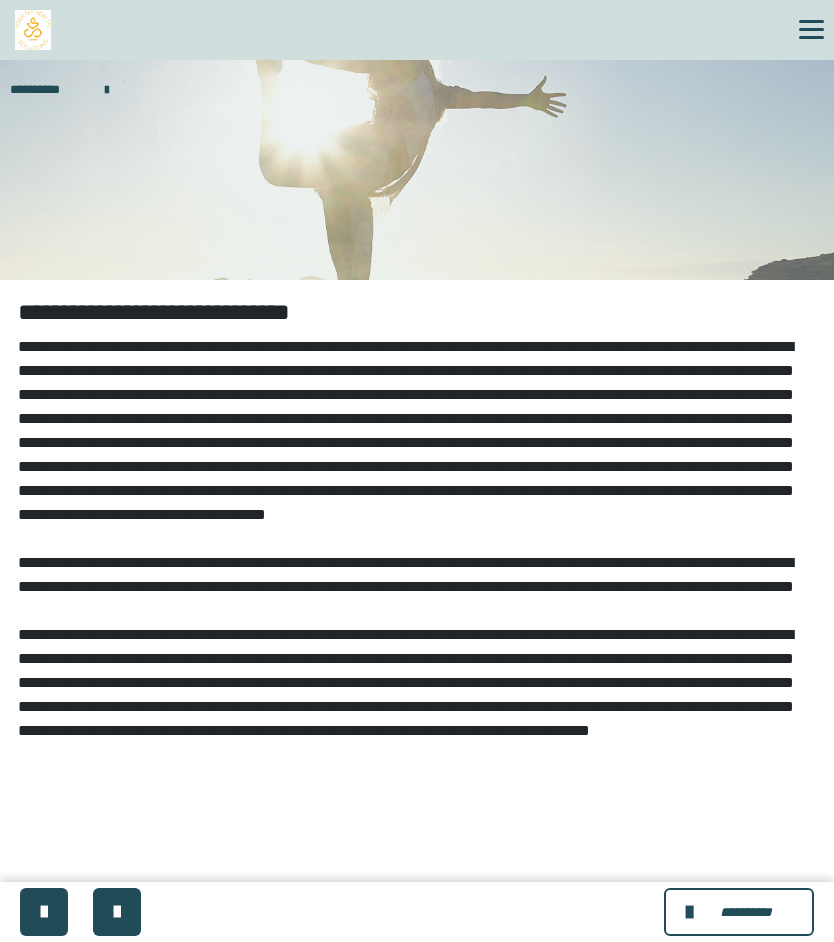 scroll, scrollTop: 107, scrollLeft: 0, axis: vertical 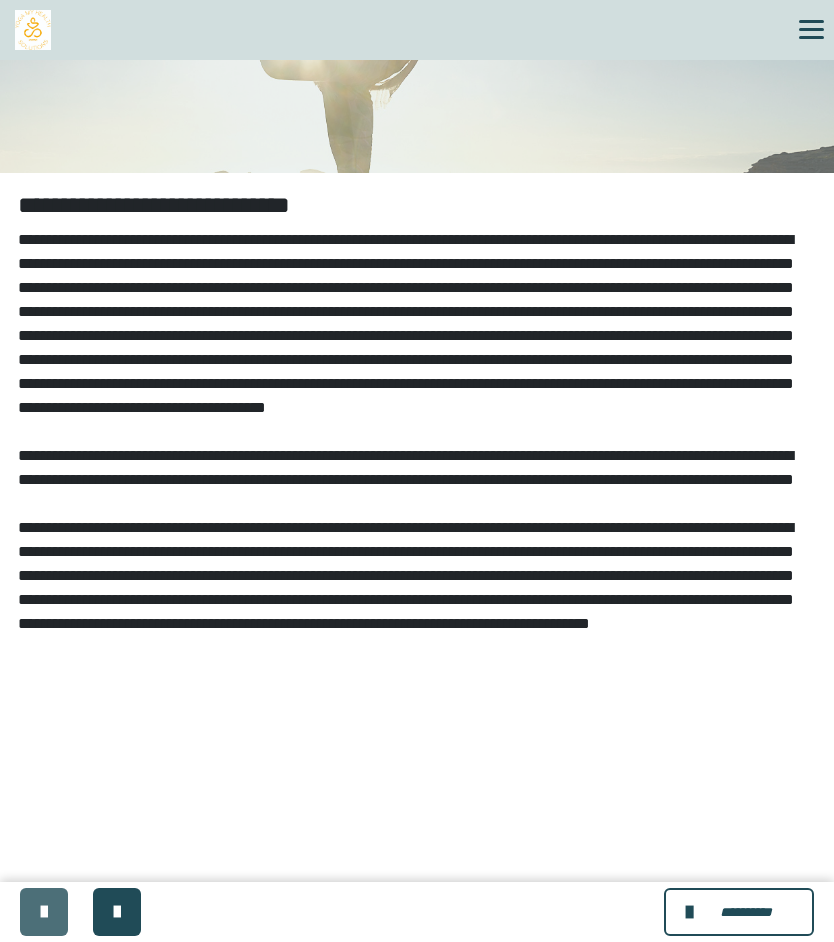 click at bounding box center [44, 912] 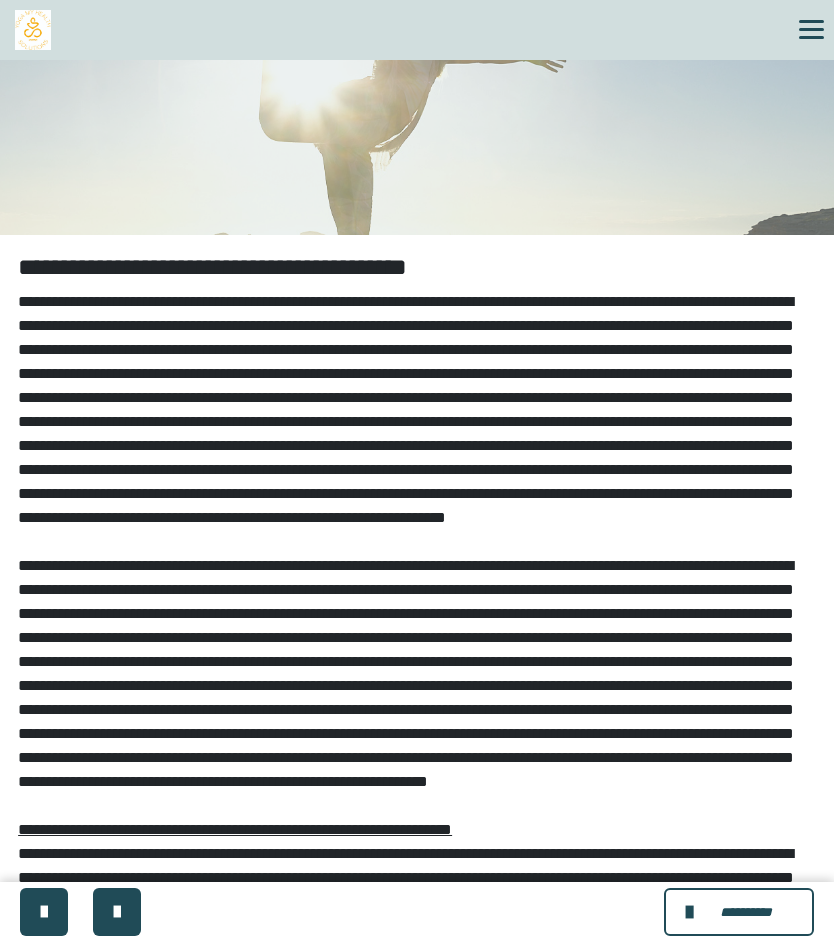 scroll, scrollTop: 0, scrollLeft: 0, axis: both 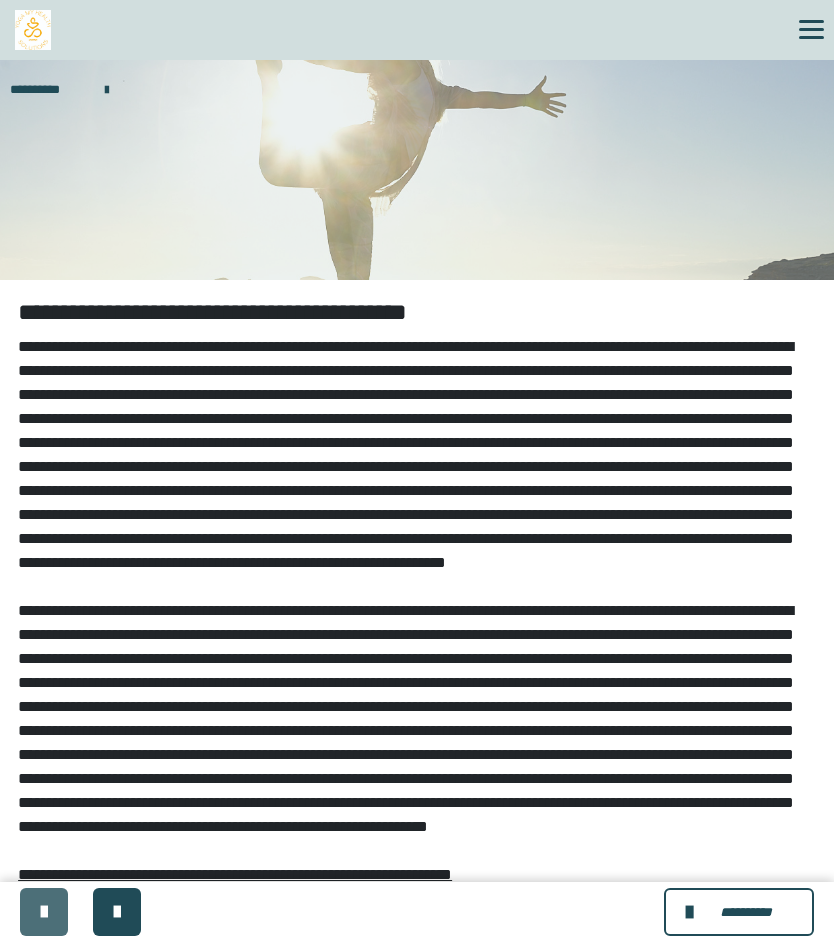 click at bounding box center [44, 912] 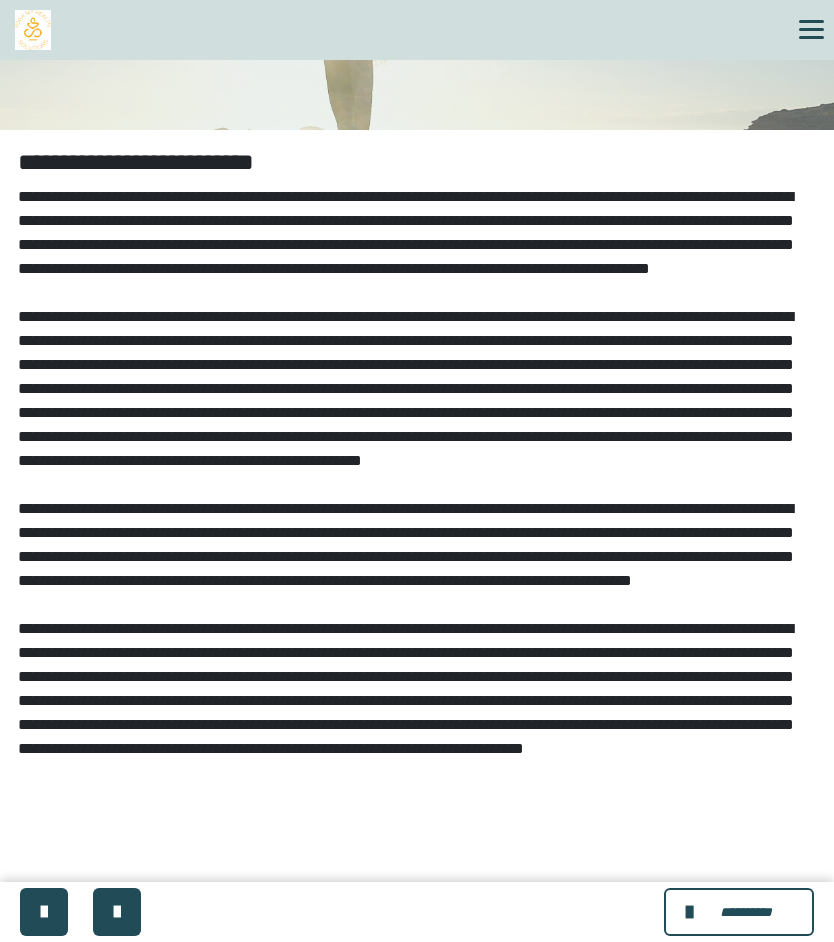 scroll, scrollTop: 163, scrollLeft: 0, axis: vertical 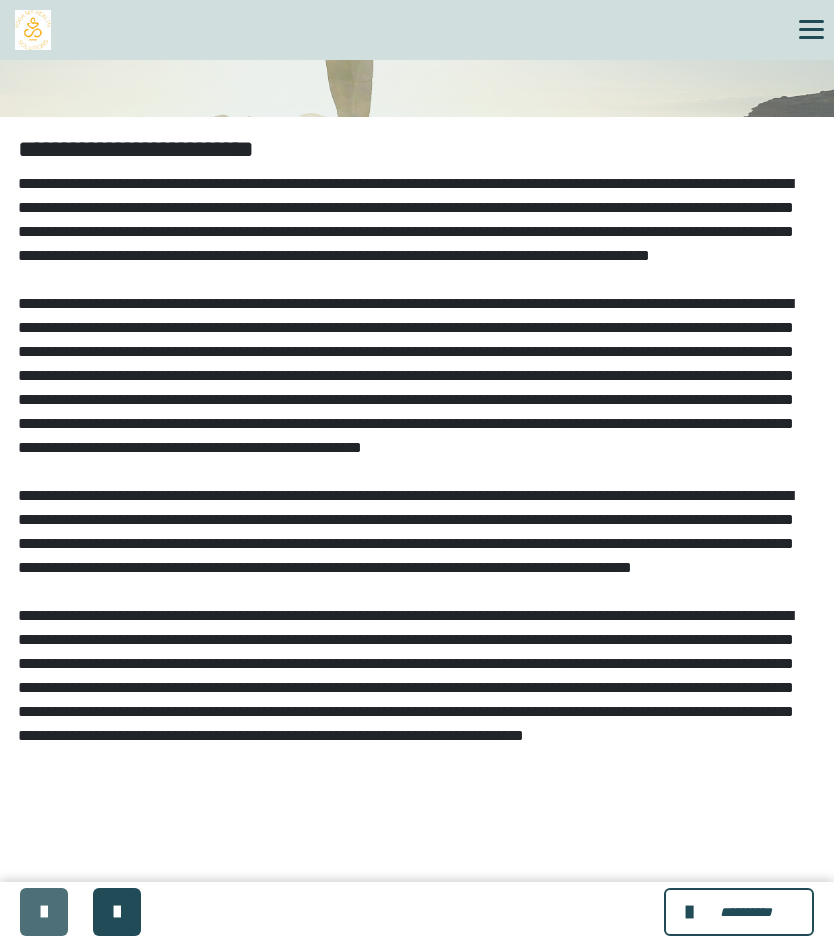 click at bounding box center [44, 912] 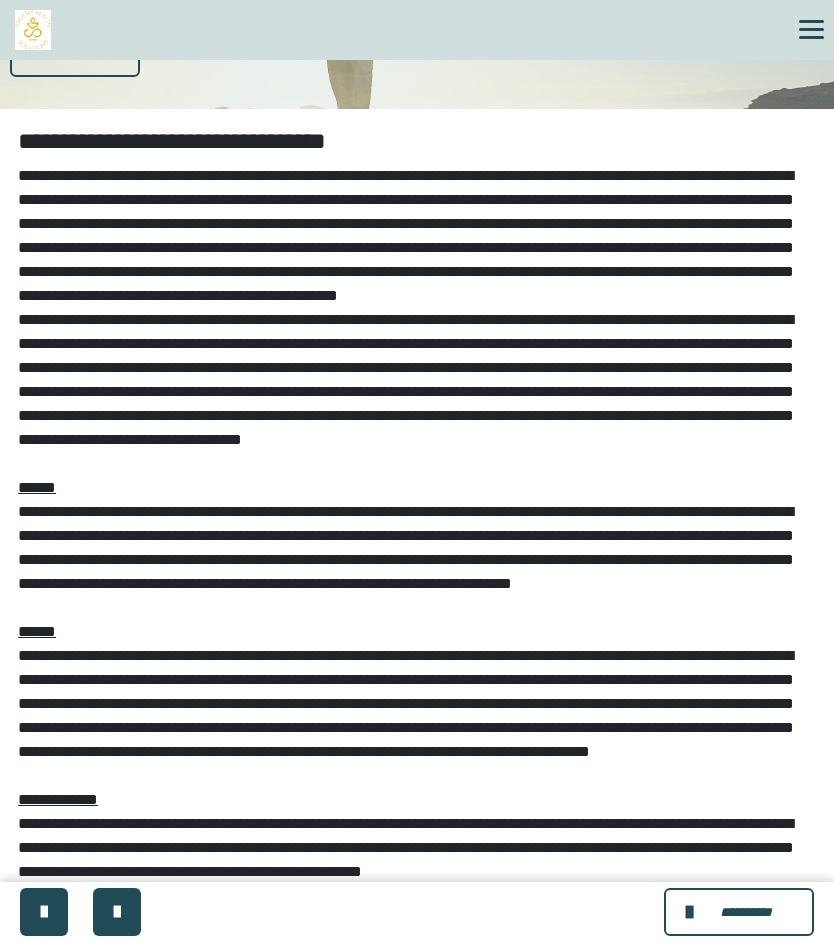 scroll, scrollTop: 151, scrollLeft: 0, axis: vertical 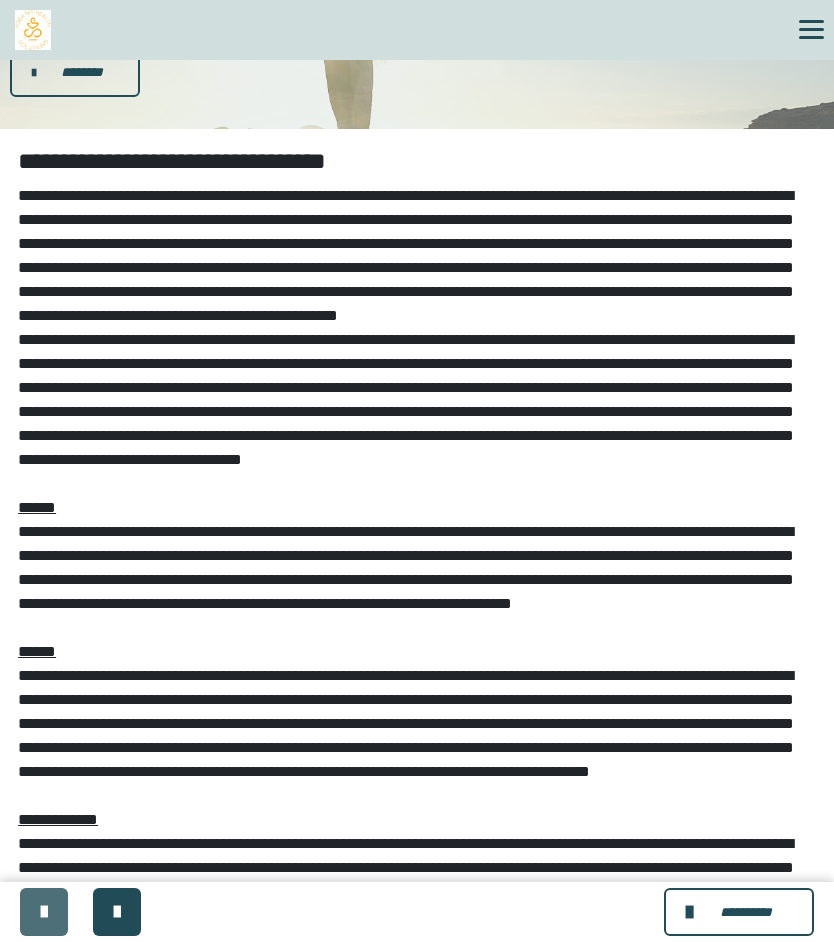 click at bounding box center (44, 912) 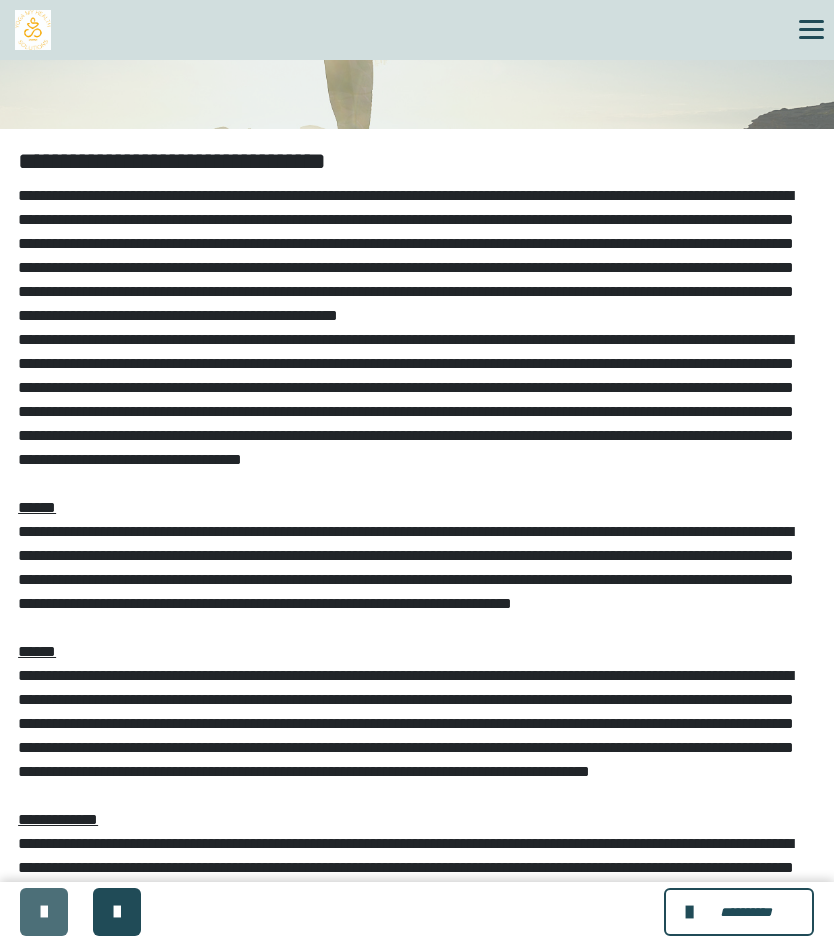 scroll, scrollTop: 0, scrollLeft: 0, axis: both 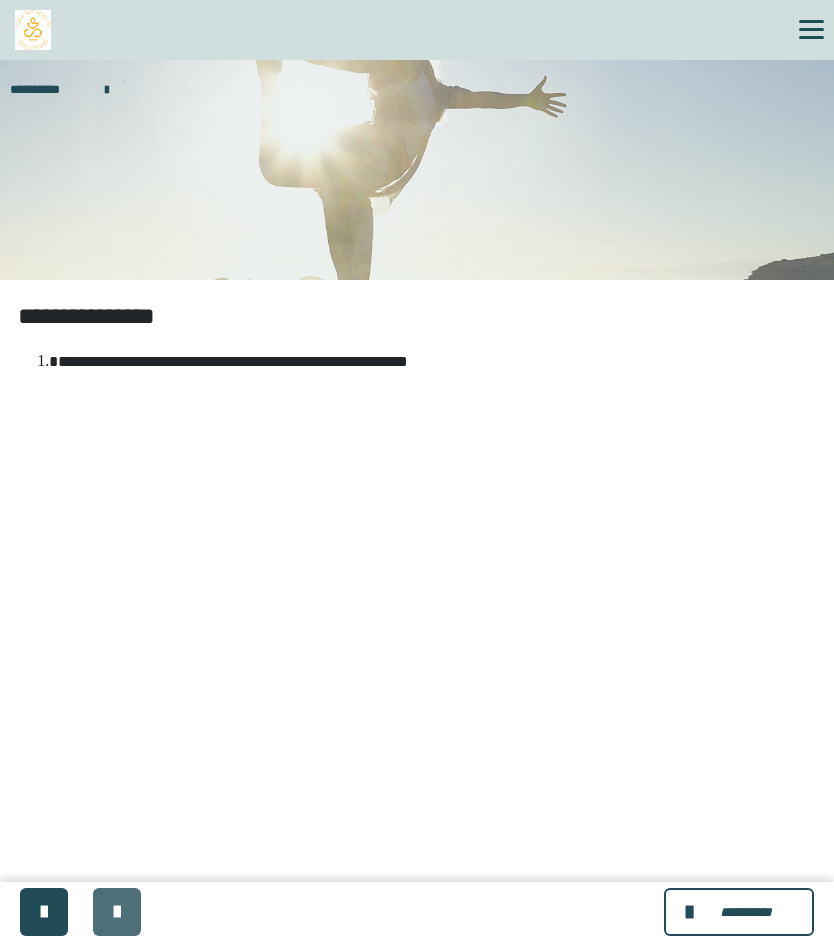 click at bounding box center (117, 912) 